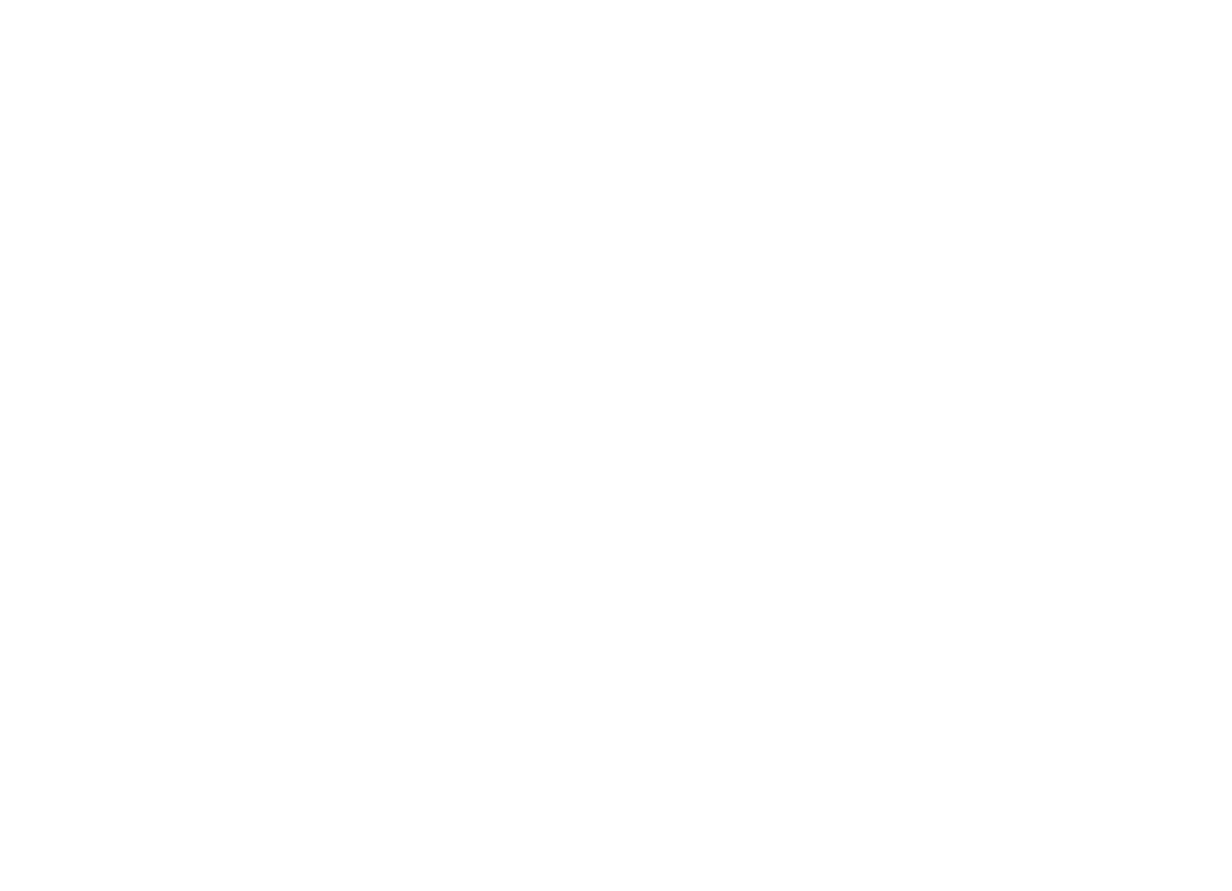 scroll, scrollTop: 0, scrollLeft: 0, axis: both 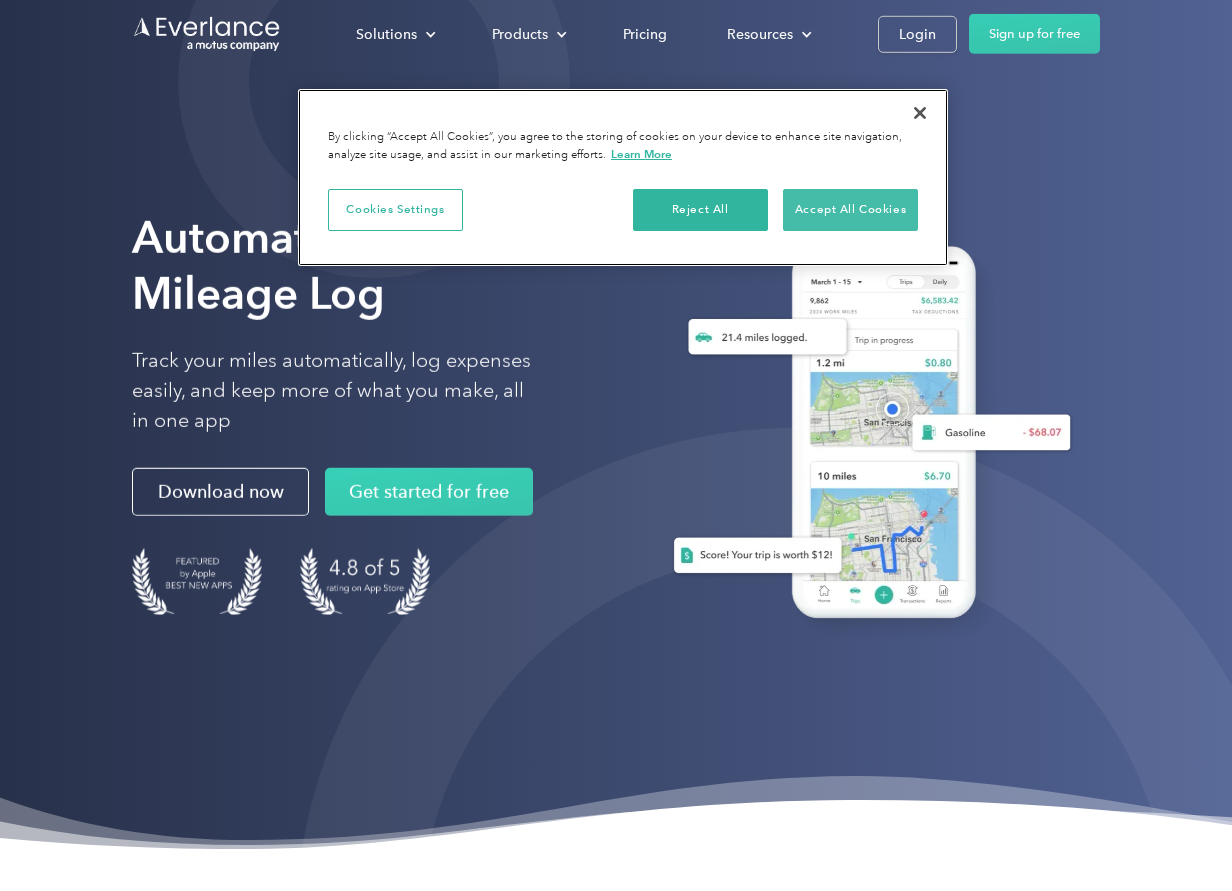 click on "Accept All Cookies" at bounding box center (850, 210) 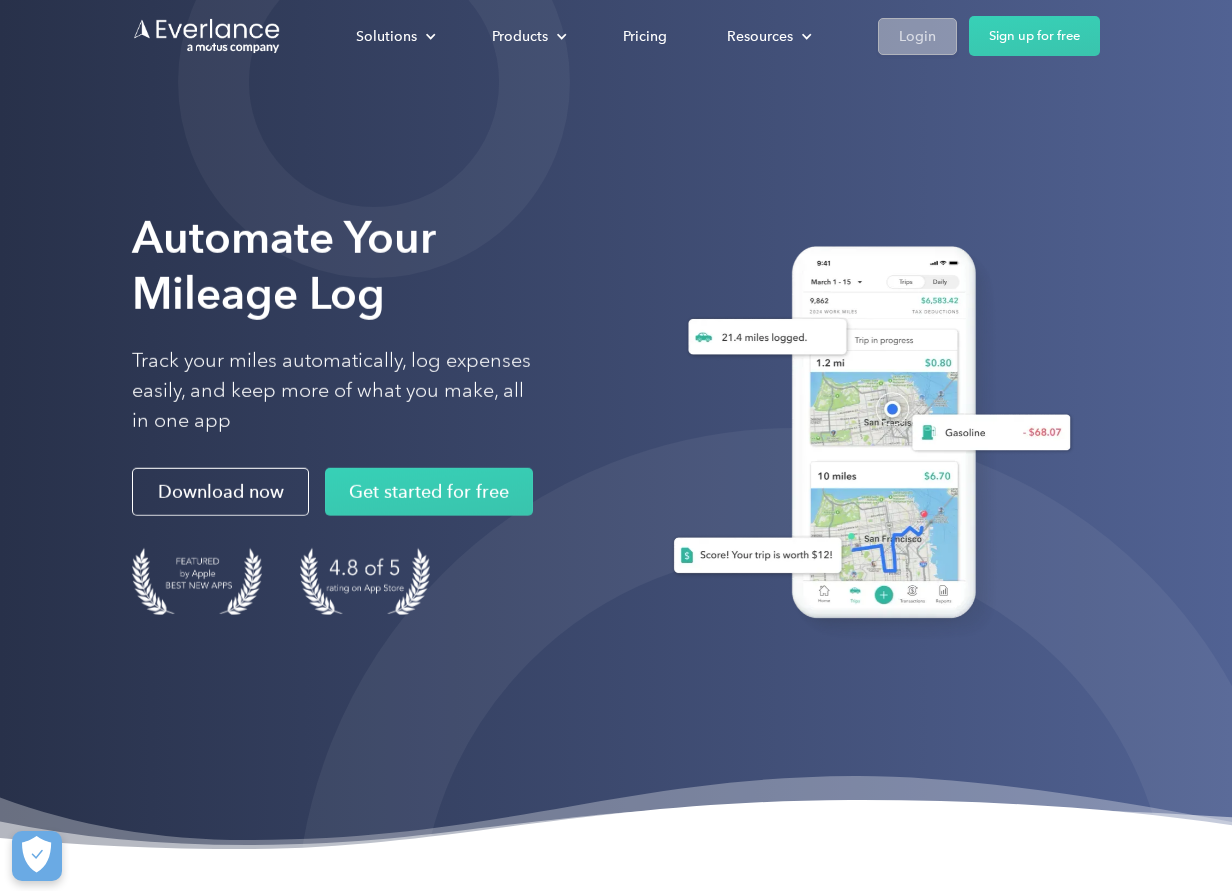 click on "Login" at bounding box center (917, 36) 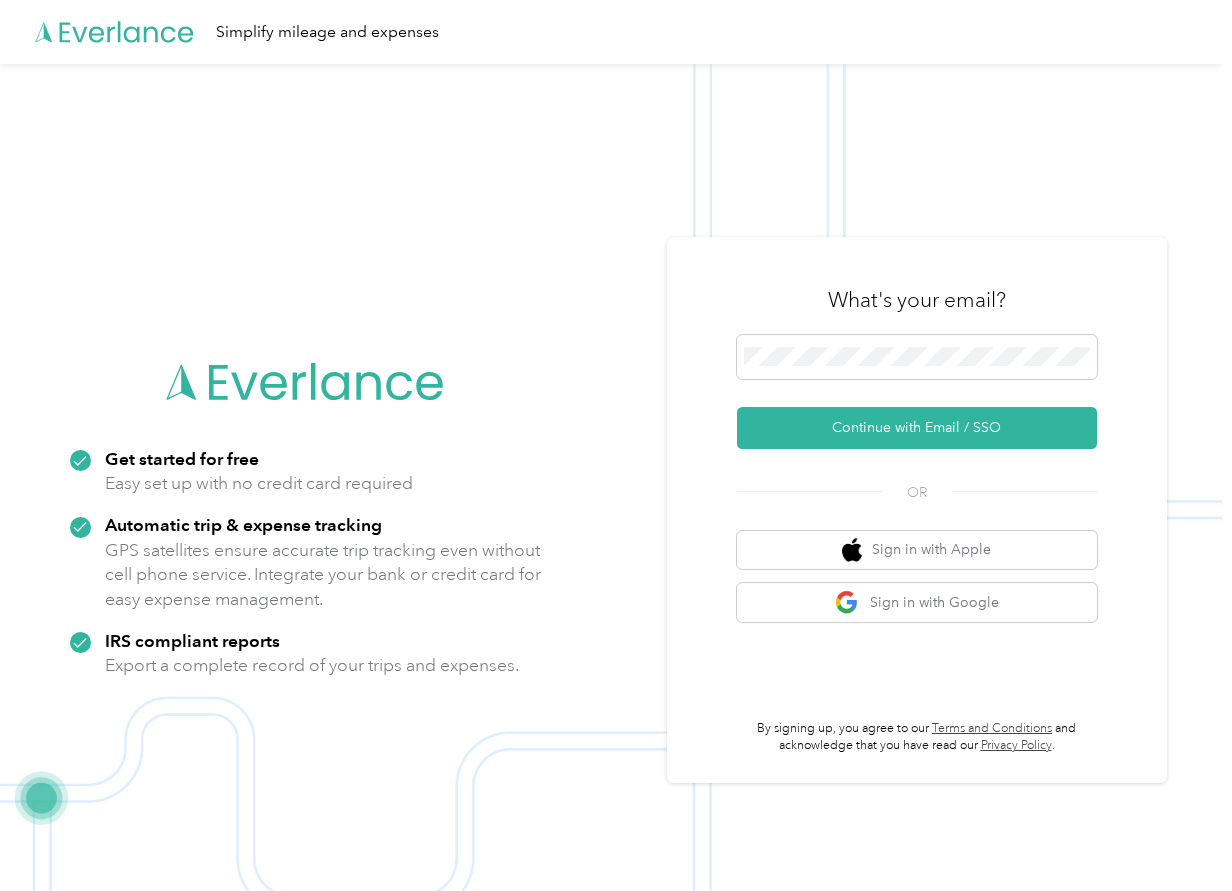 scroll, scrollTop: 0, scrollLeft: 0, axis: both 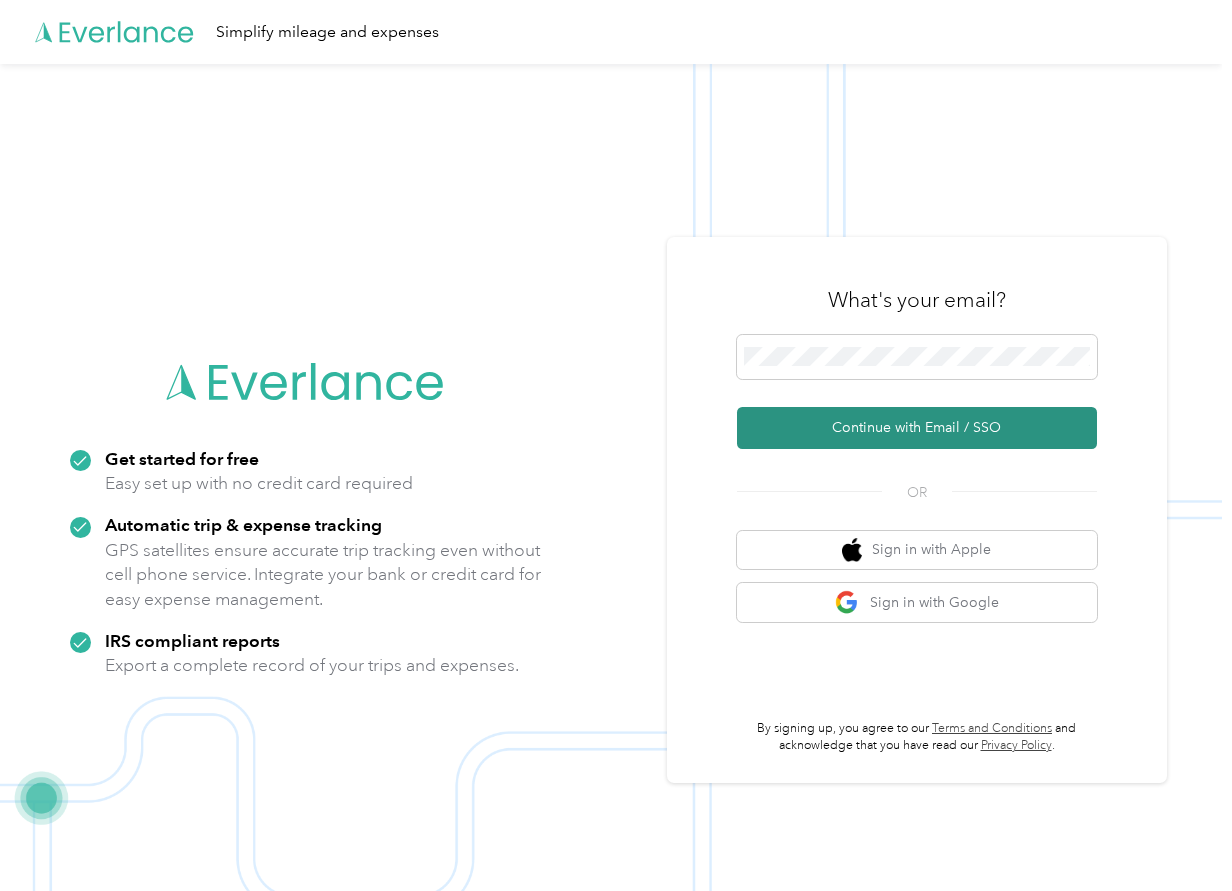 click on "Continue with Email / SSO" at bounding box center (917, 428) 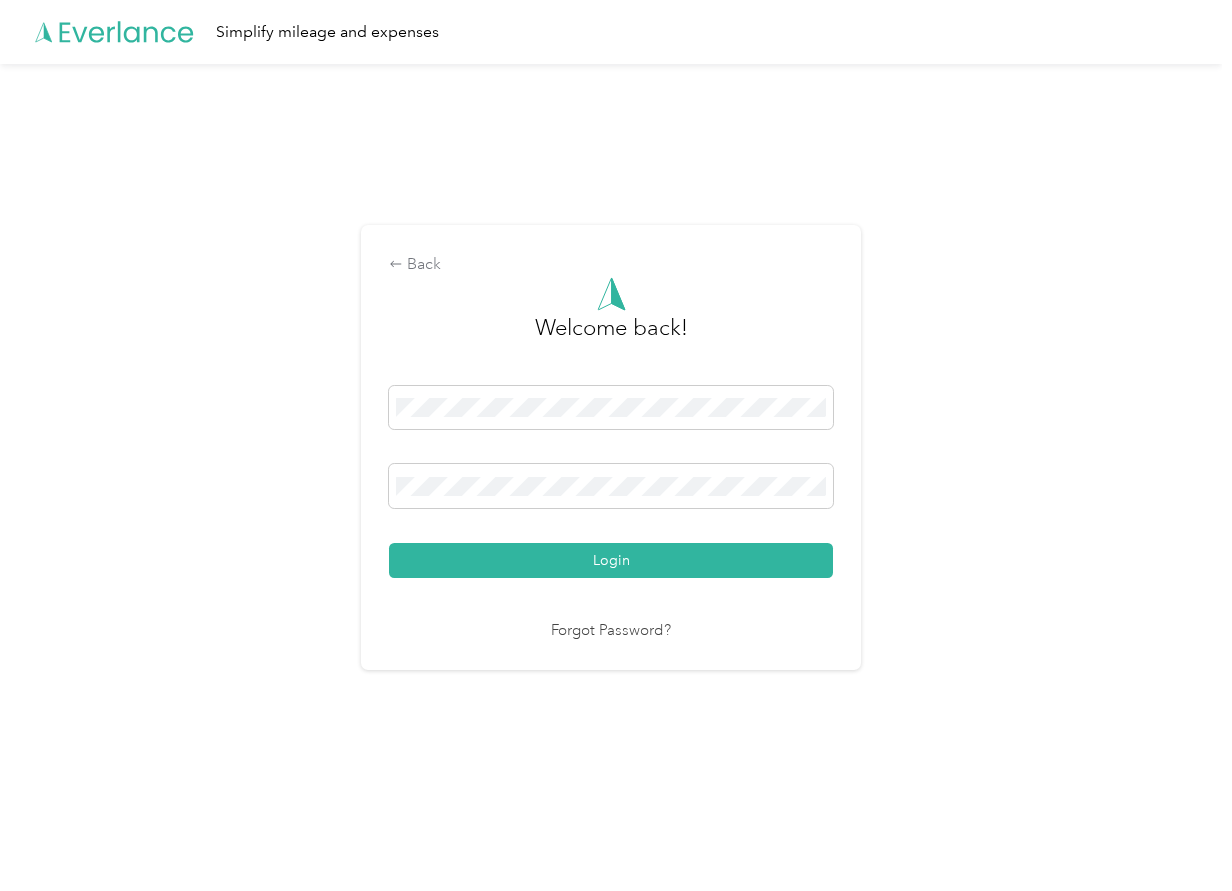 click on "Login" at bounding box center (611, 560) 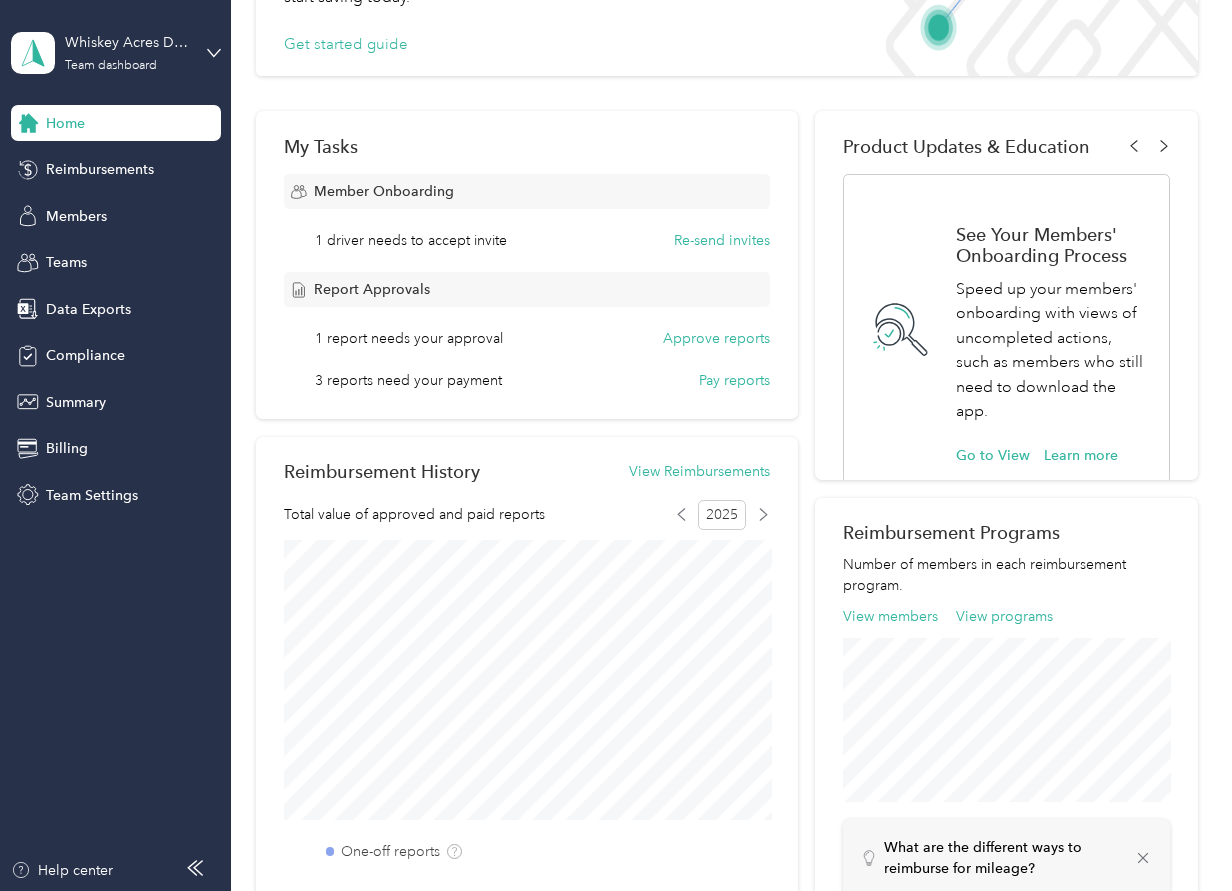 scroll, scrollTop: 219, scrollLeft: 0, axis: vertical 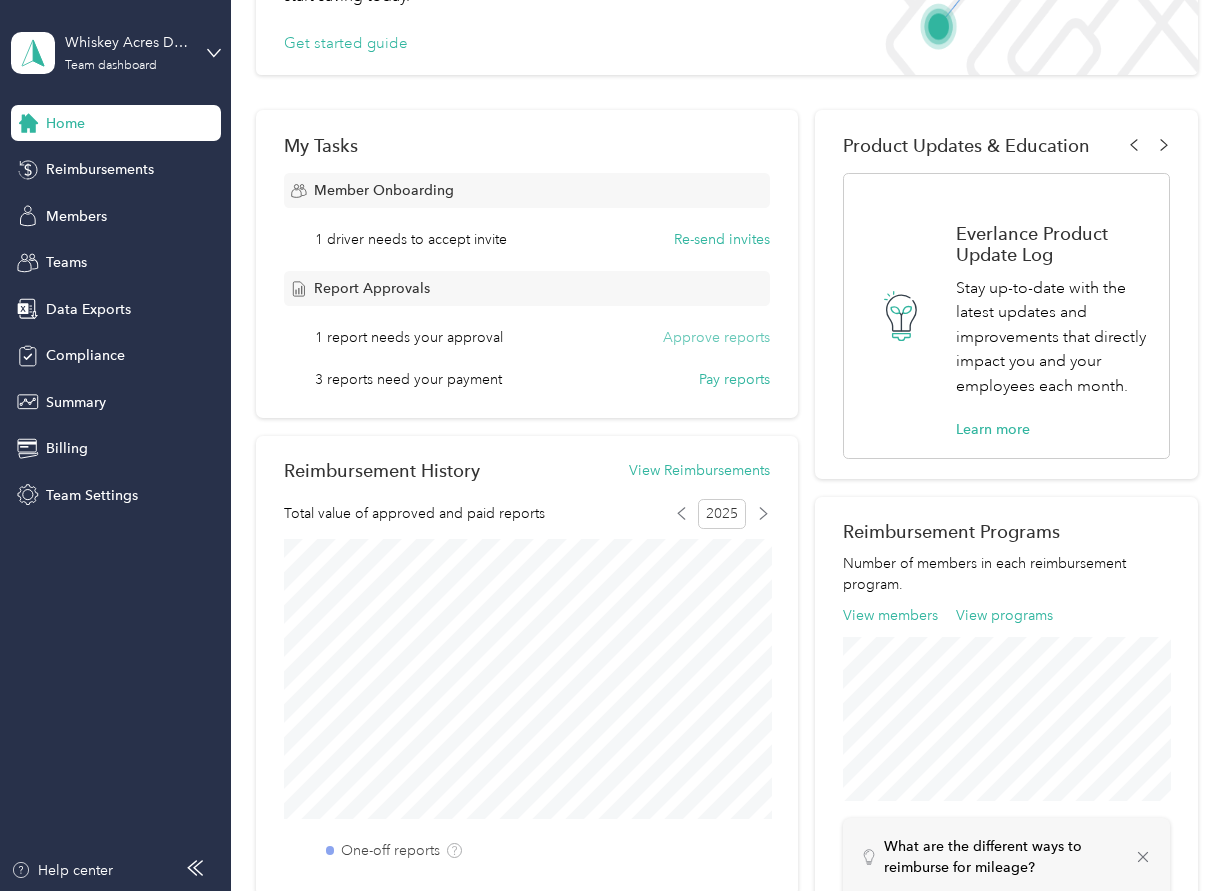 click on "Approve reports" at bounding box center (716, 337) 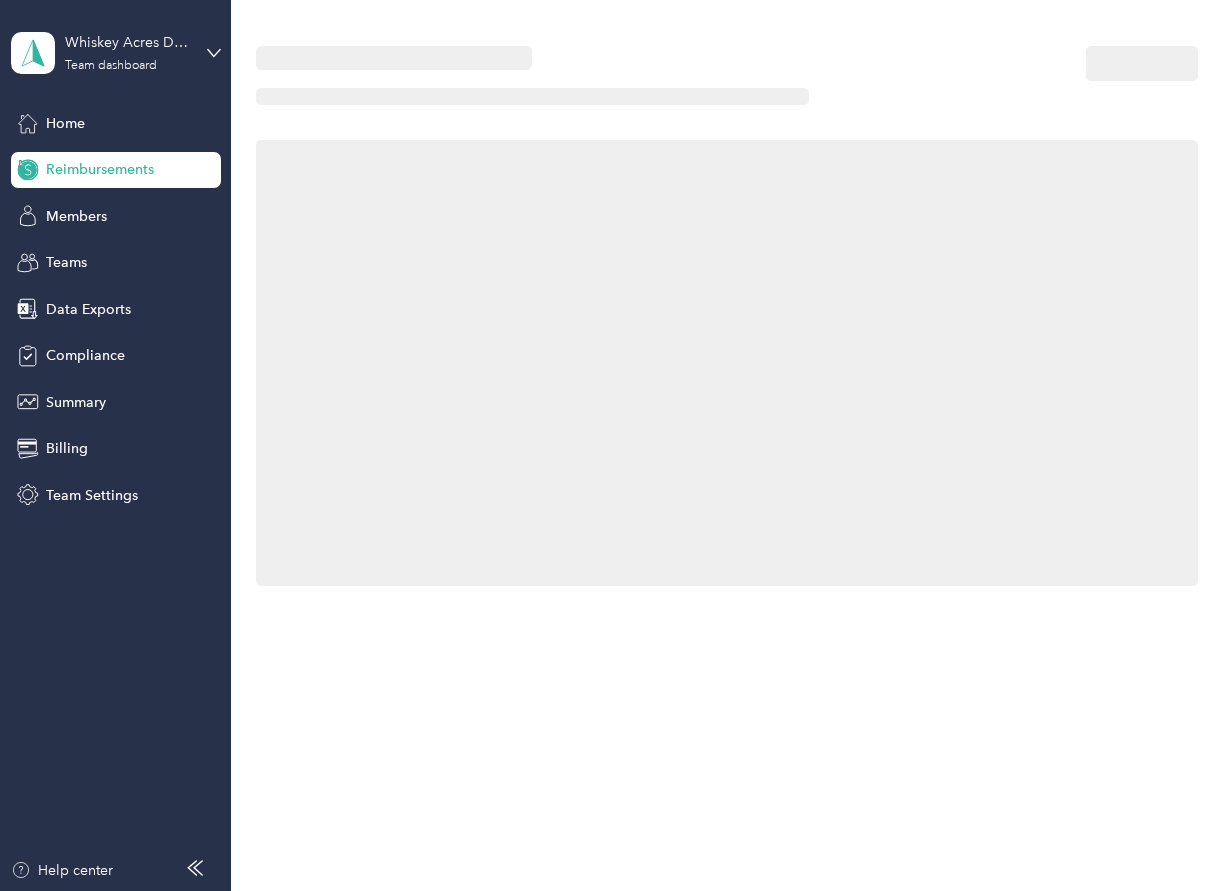 scroll, scrollTop: 0, scrollLeft: 0, axis: both 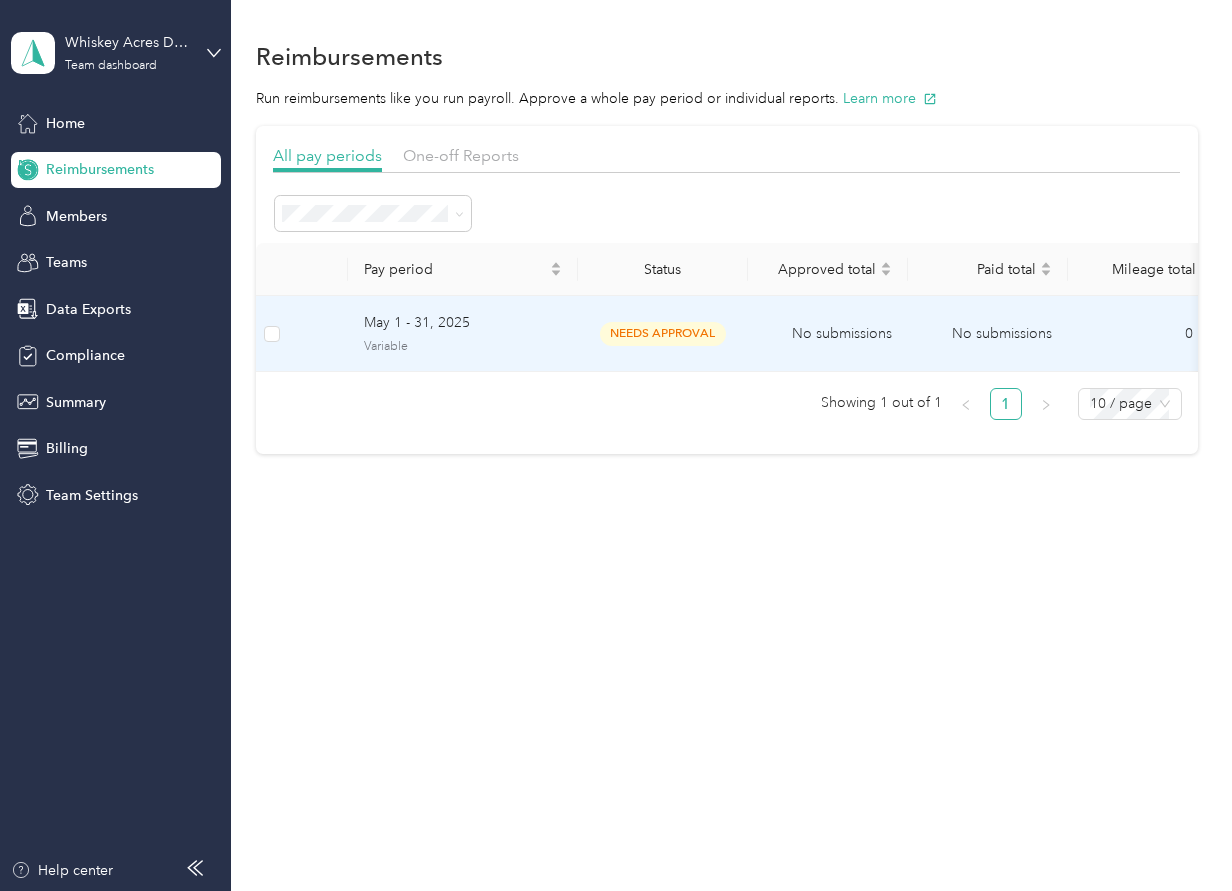 click on "needs approval" at bounding box center [663, 333] 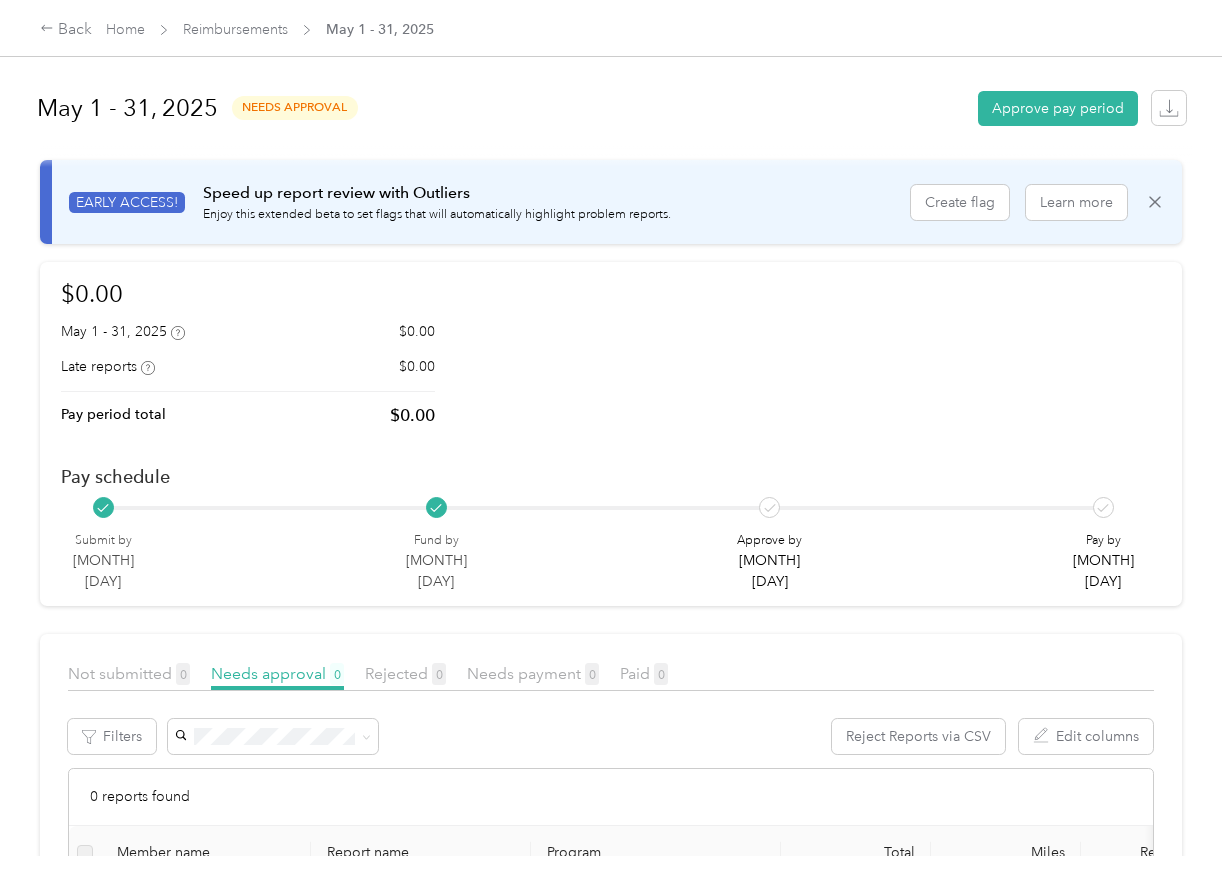 scroll, scrollTop: 0, scrollLeft: 0, axis: both 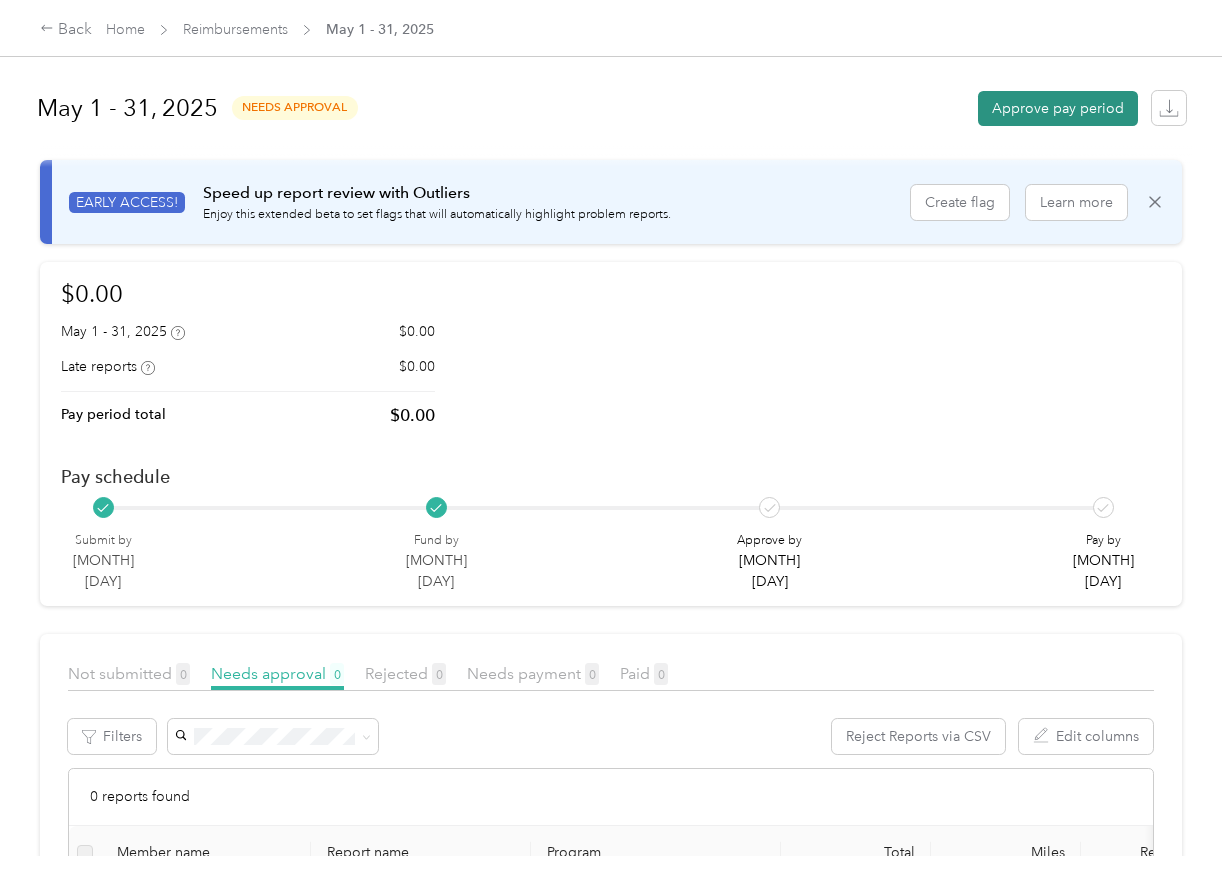 click on "Approve pay period" at bounding box center (1058, 108) 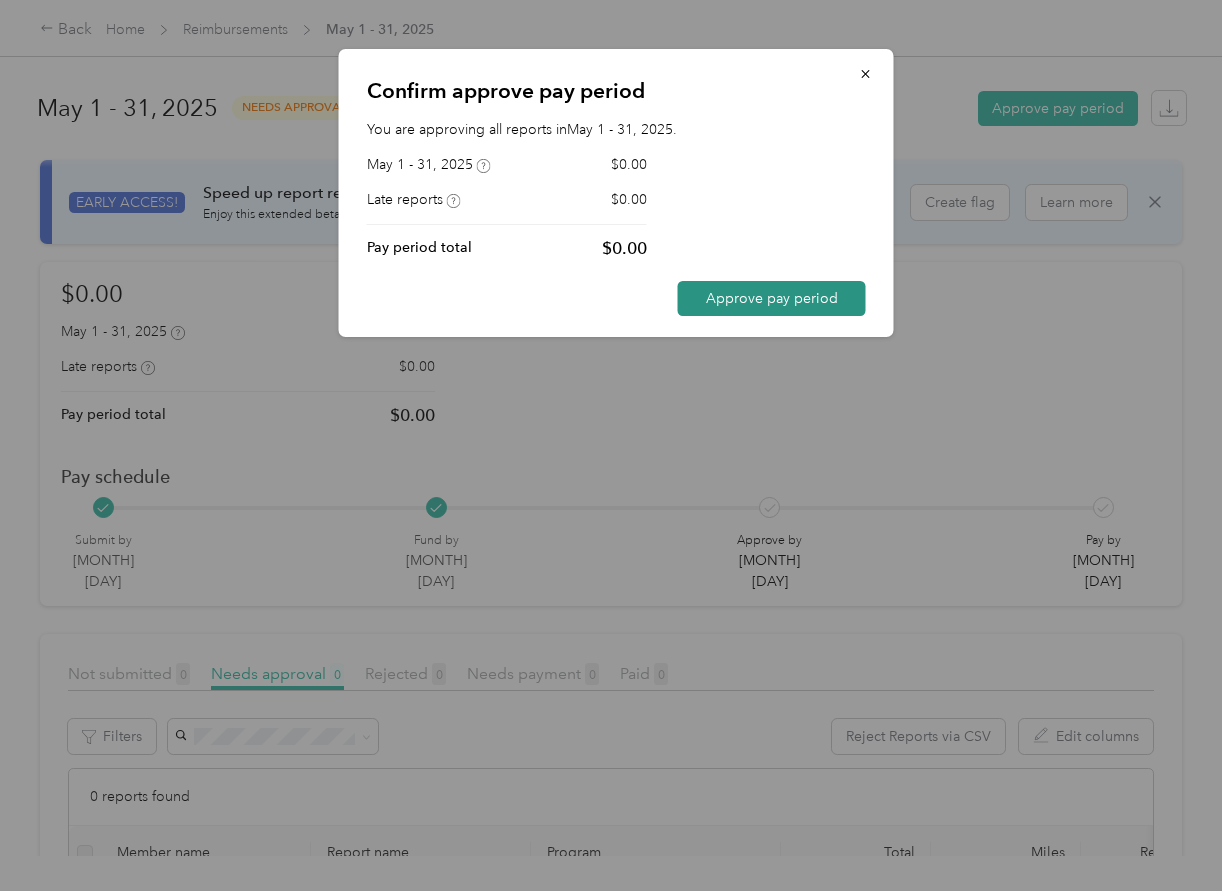 click on "Approve pay period" at bounding box center (772, 298) 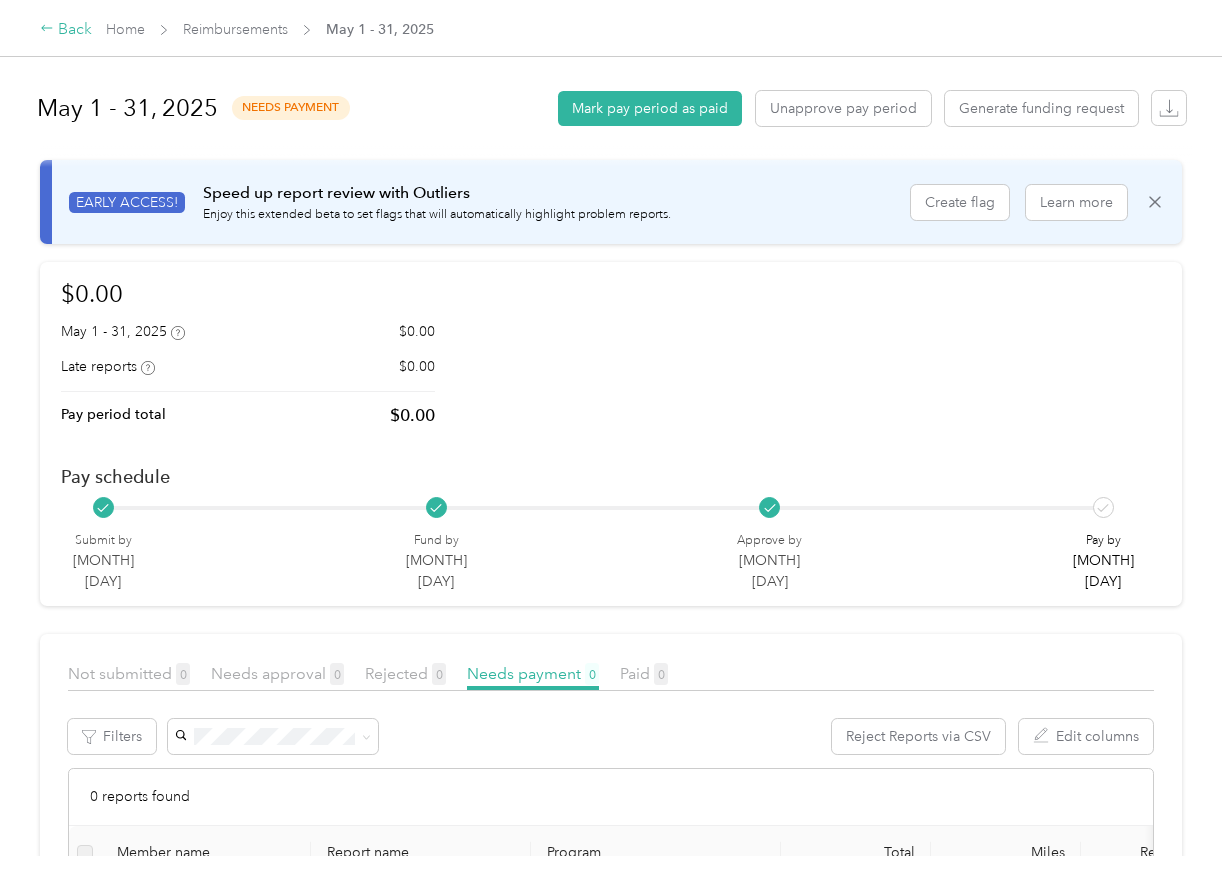 click on "Back" at bounding box center (66, 30) 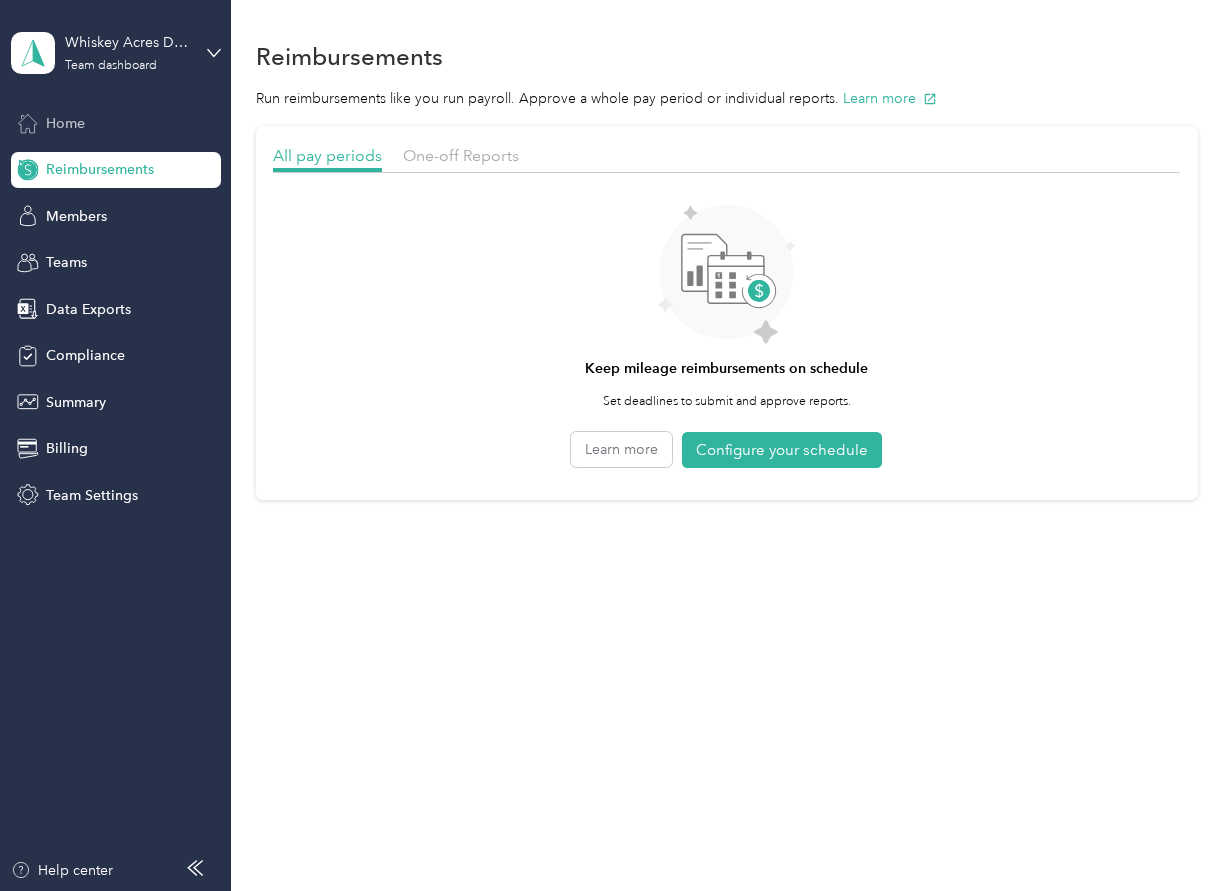 click on "Home" at bounding box center (65, 123) 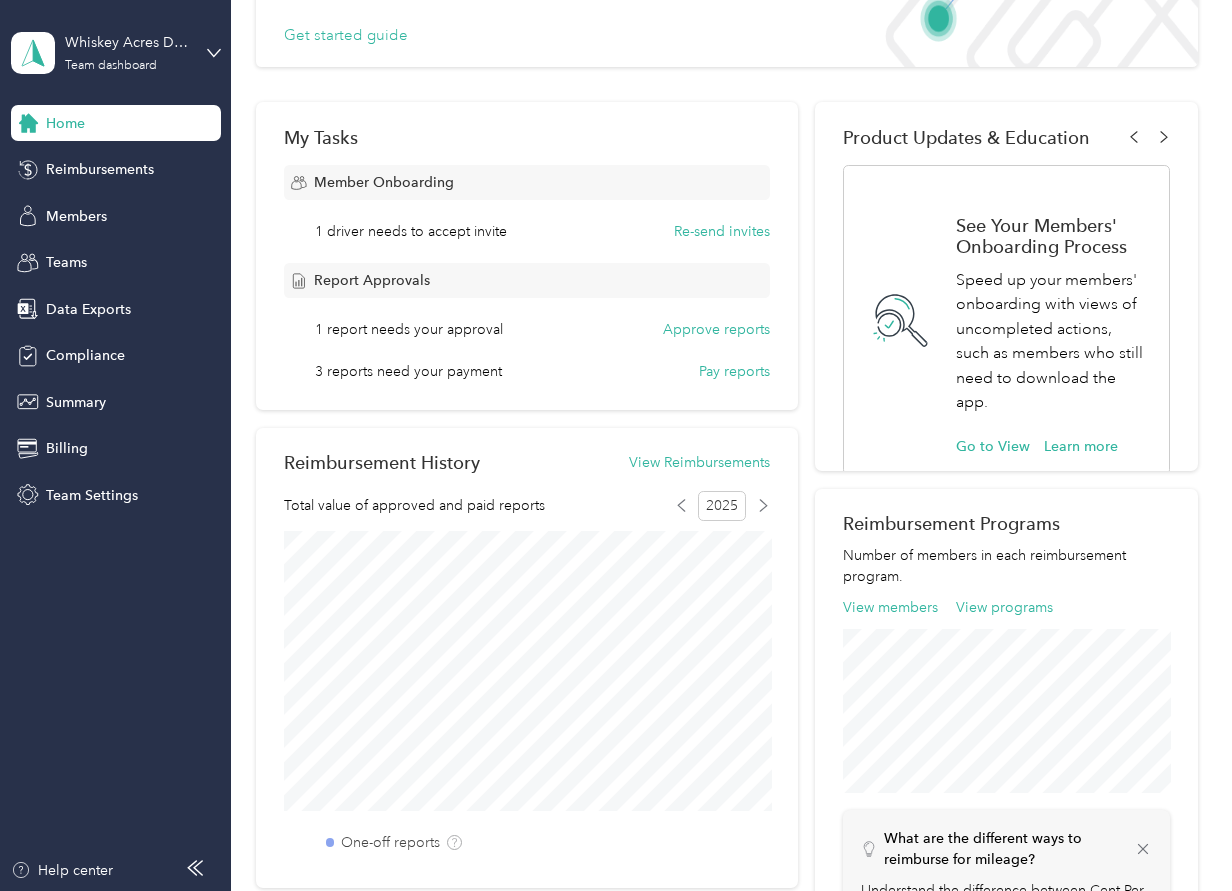 scroll, scrollTop: 174, scrollLeft: 0, axis: vertical 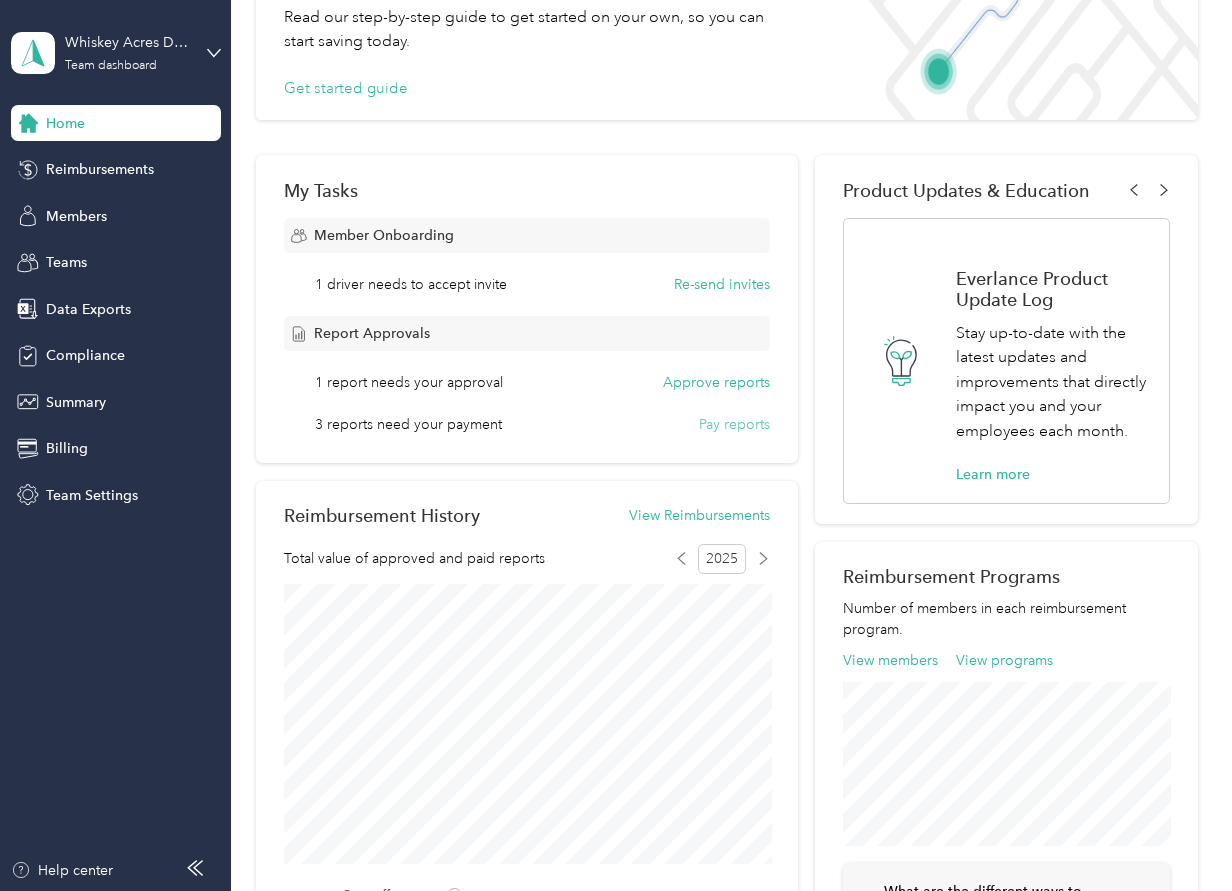click on "Pay reports" at bounding box center (734, 424) 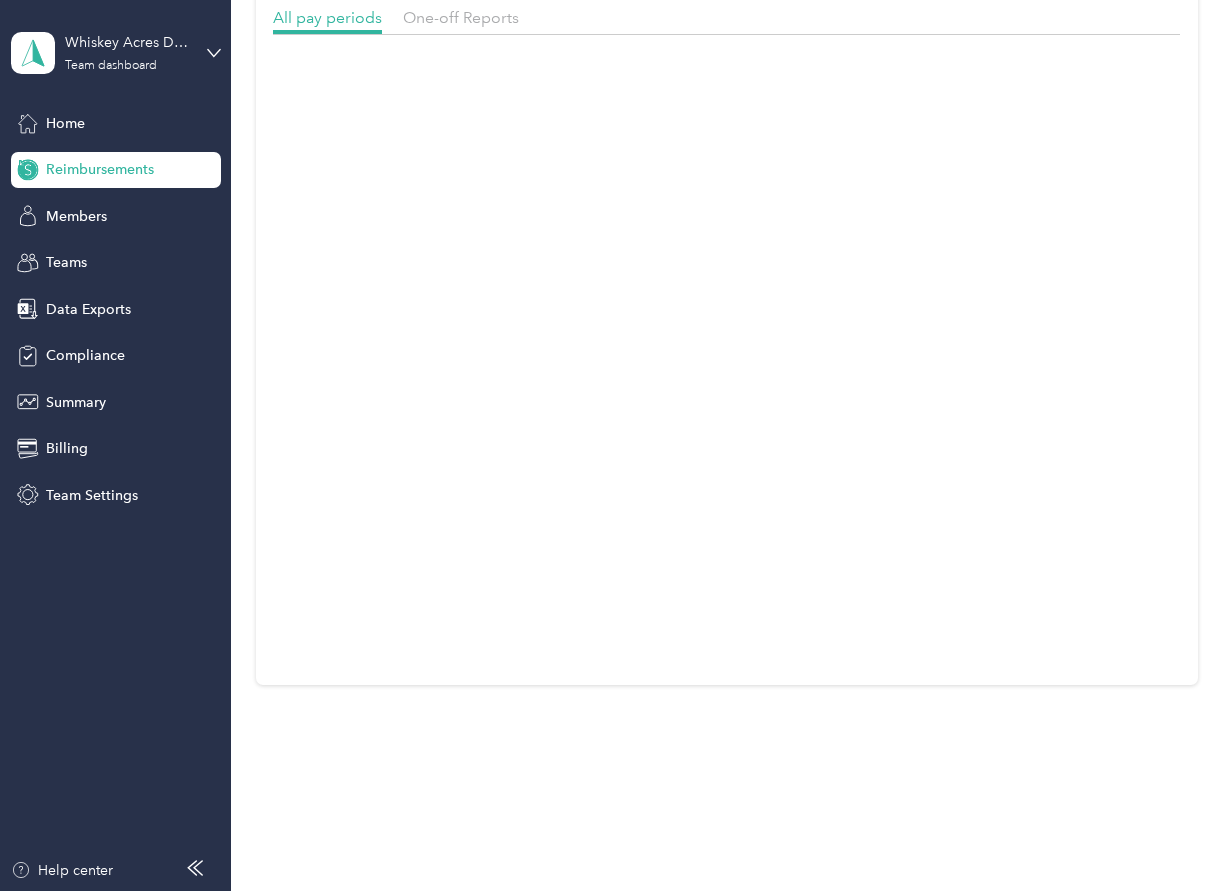 scroll, scrollTop: 0, scrollLeft: 0, axis: both 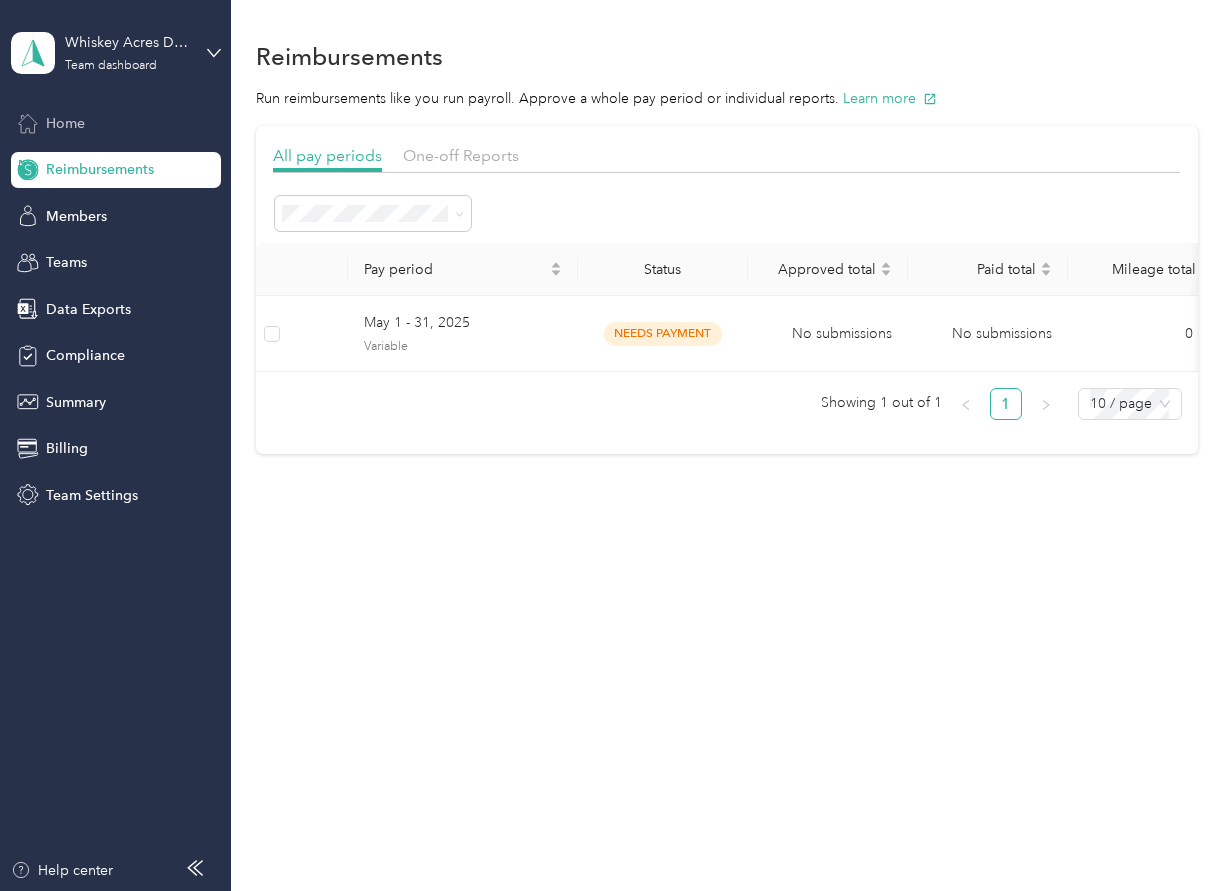 click on "Home" at bounding box center [65, 123] 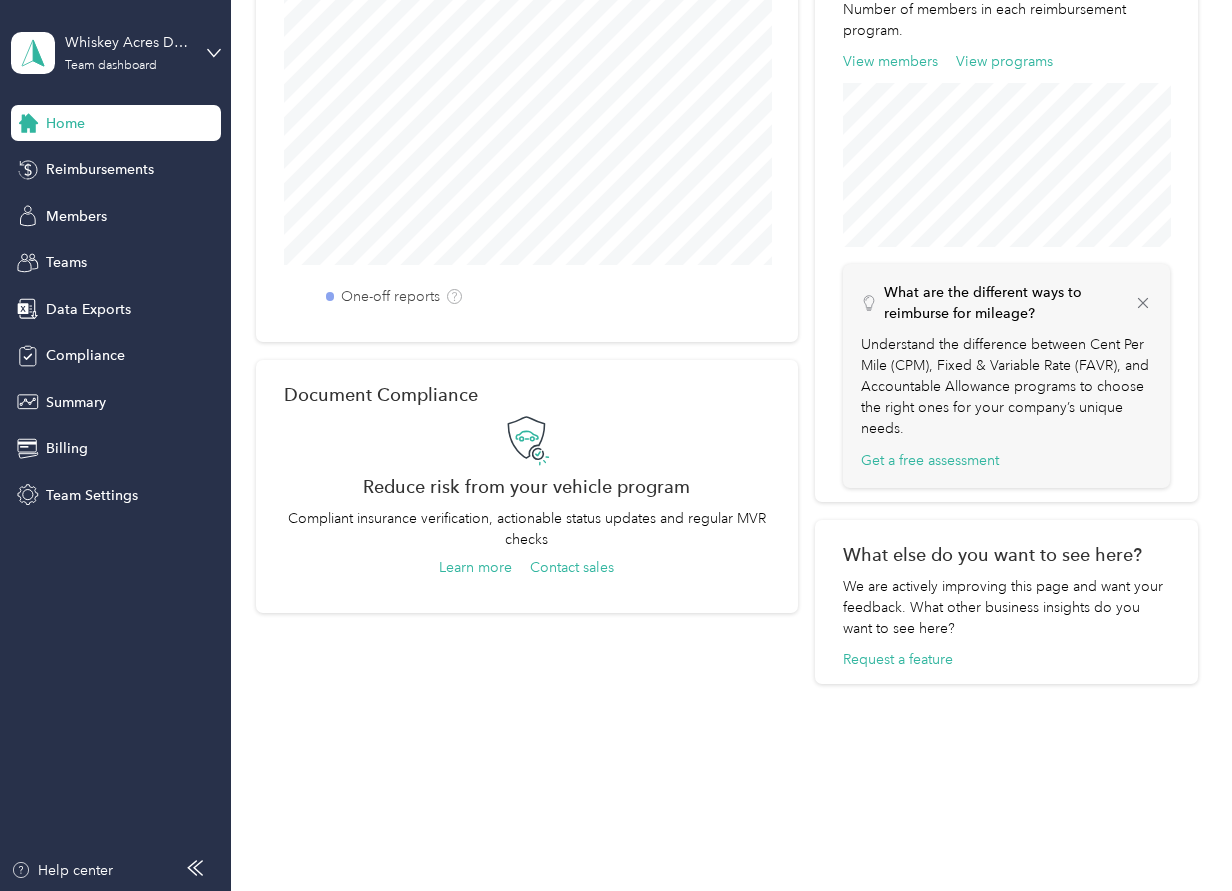 scroll, scrollTop: 773, scrollLeft: 0, axis: vertical 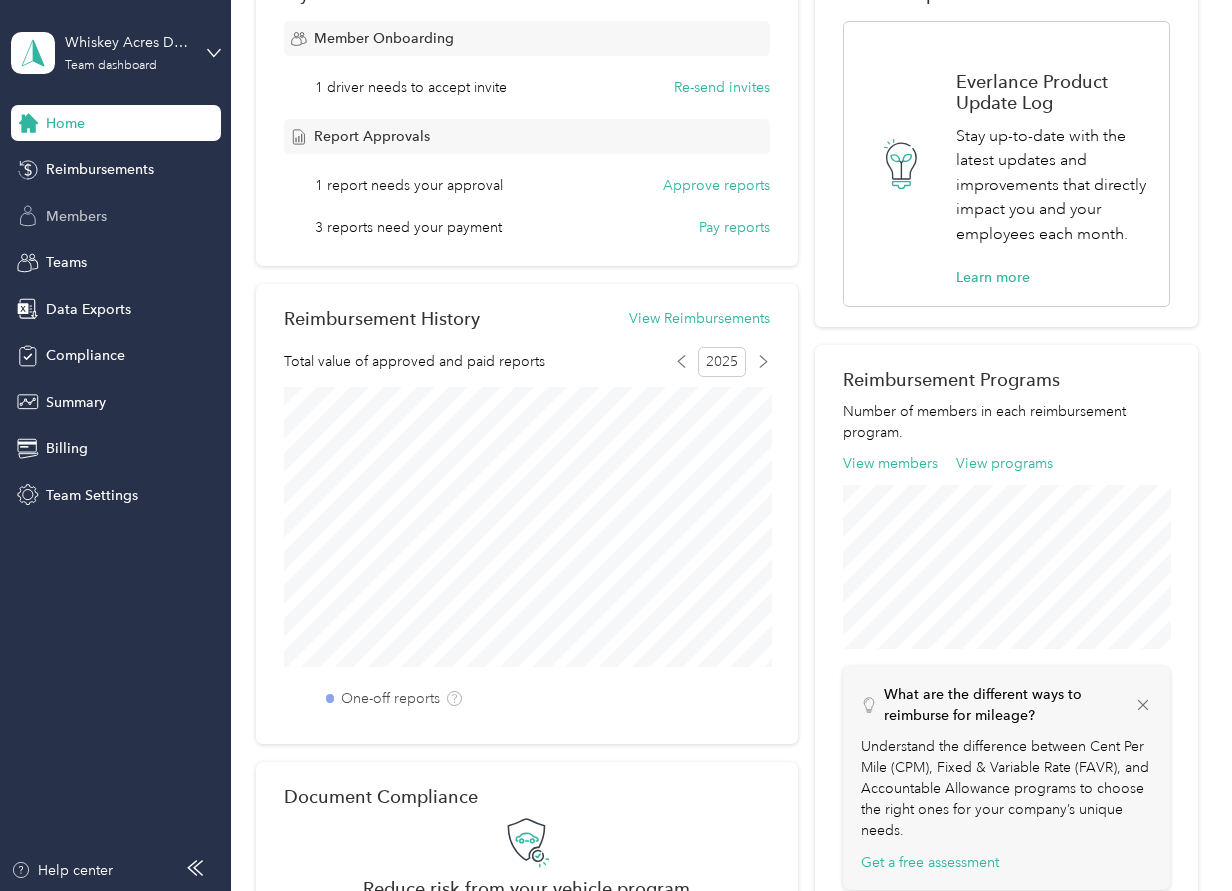 click on "Members" at bounding box center (116, 216) 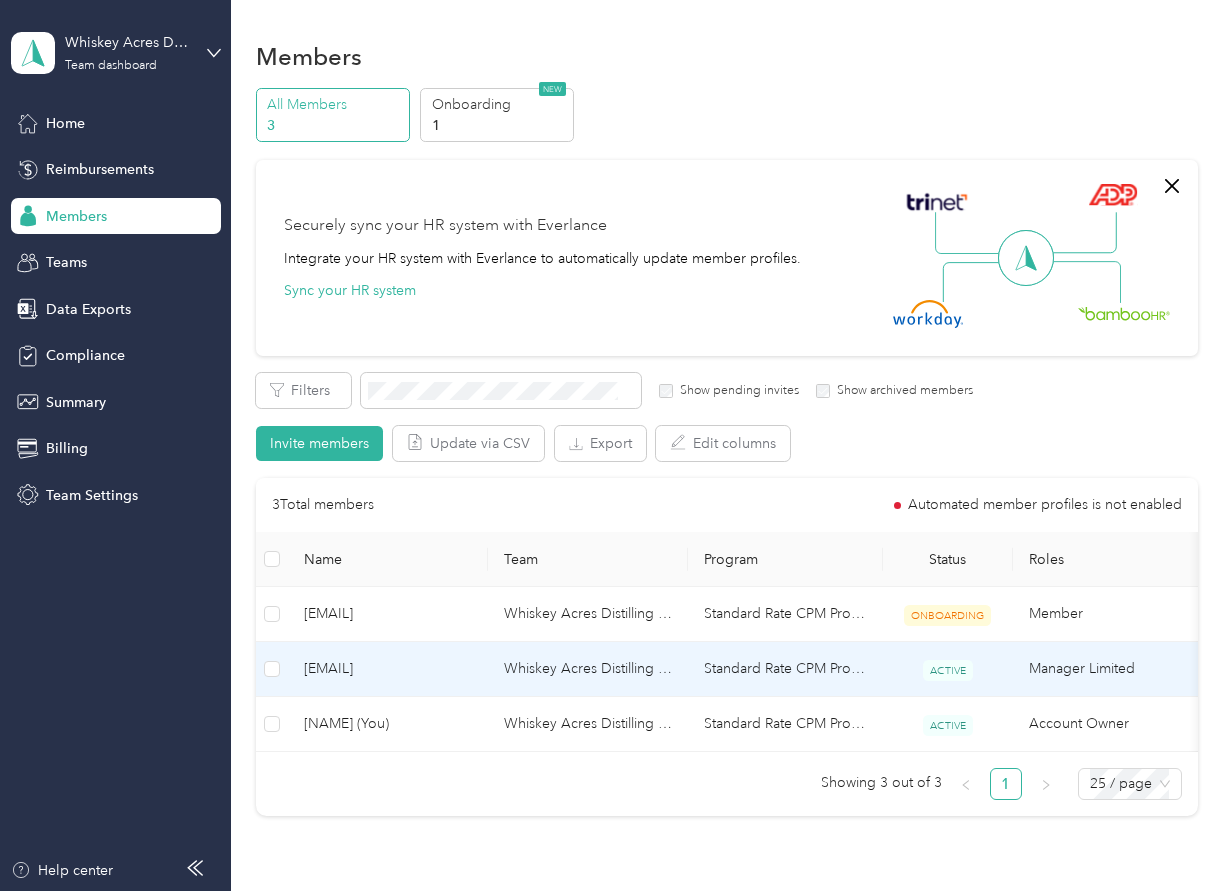 click on "Whiskey Acres Distilling Co." at bounding box center [588, 669] 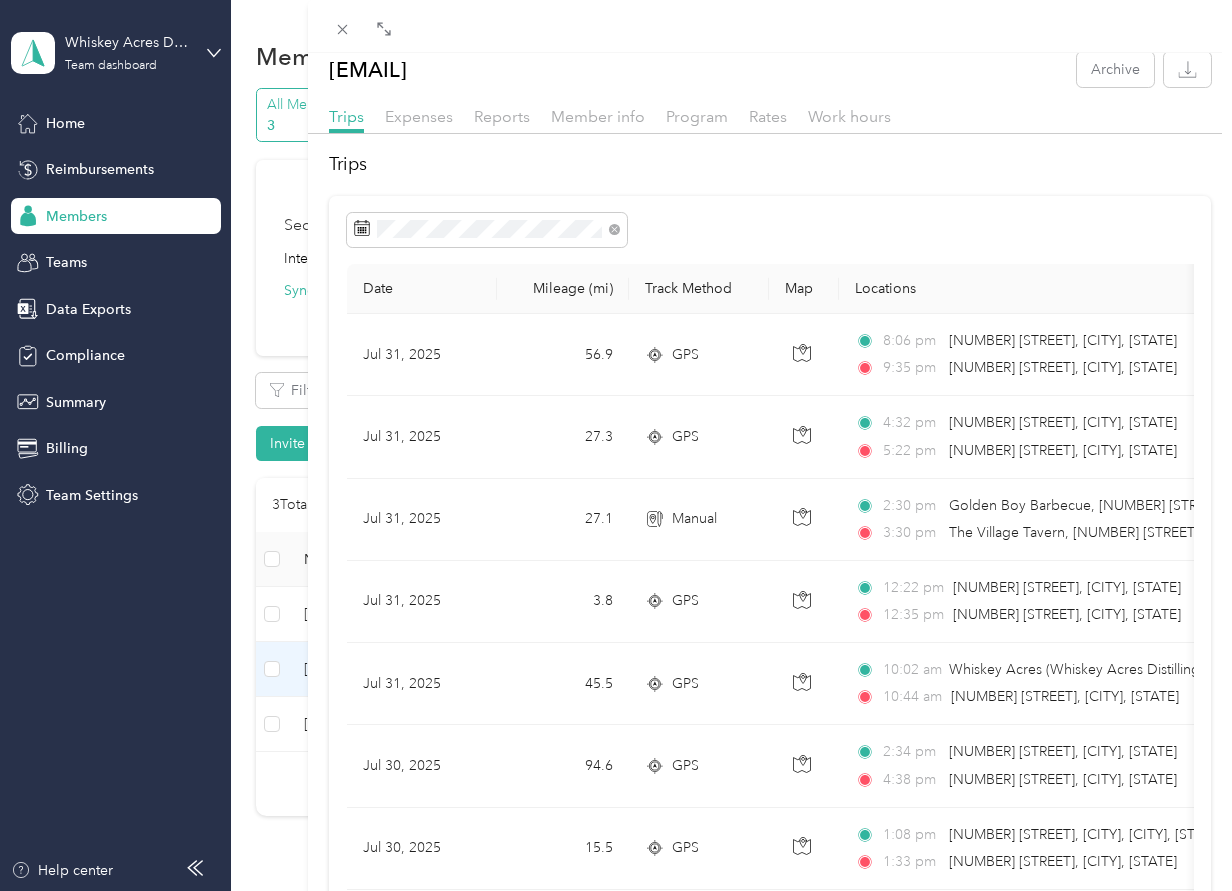 scroll, scrollTop: 20, scrollLeft: 0, axis: vertical 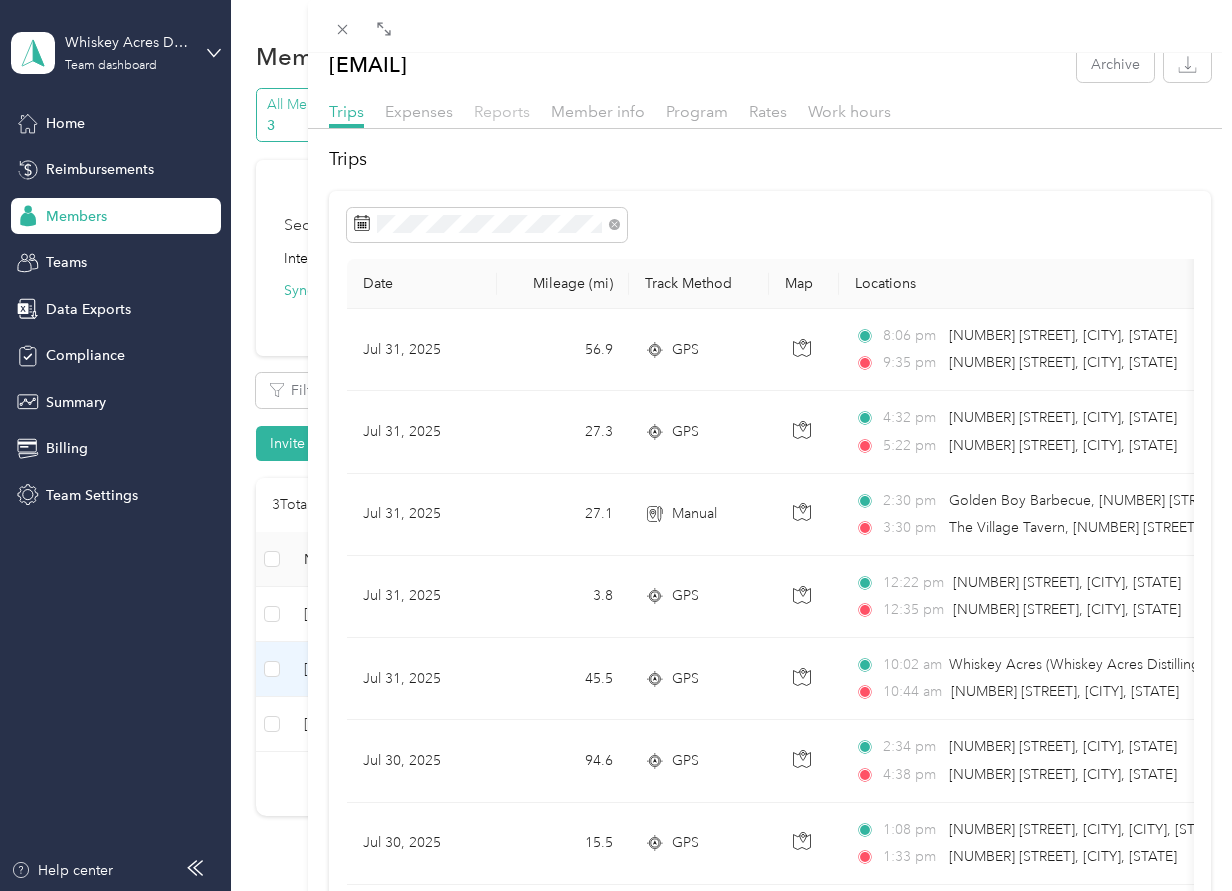 click on "Reports" at bounding box center [502, 111] 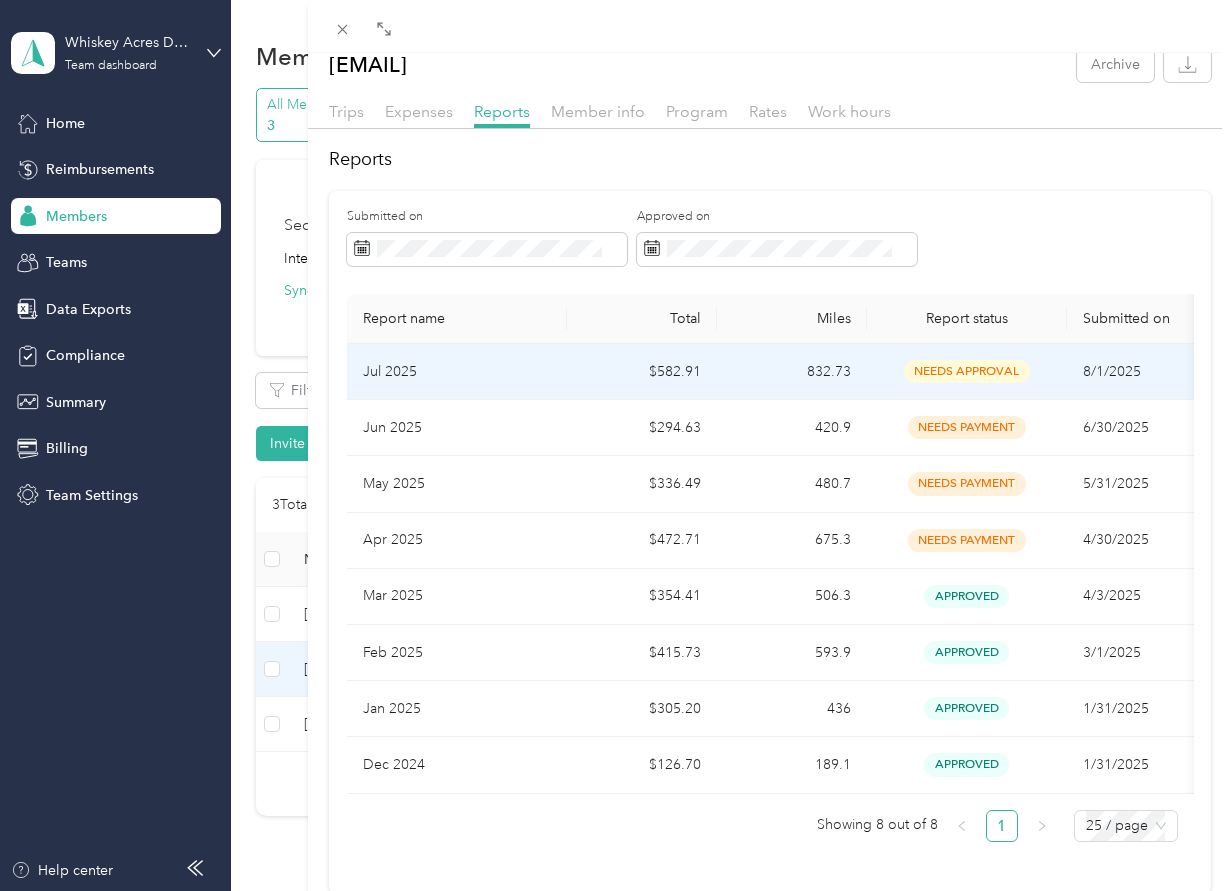 click on "needs approval" at bounding box center [967, 371] 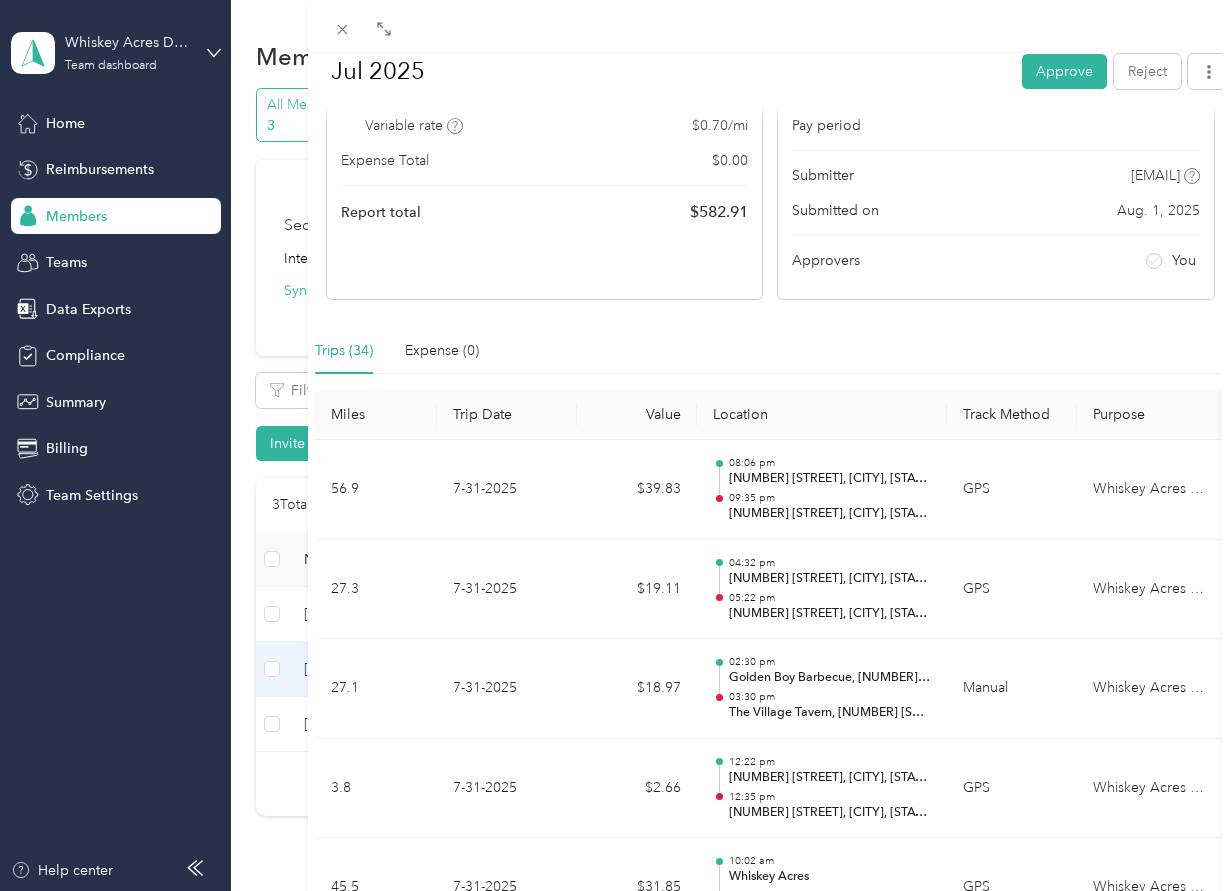 scroll, scrollTop: 281, scrollLeft: 0, axis: vertical 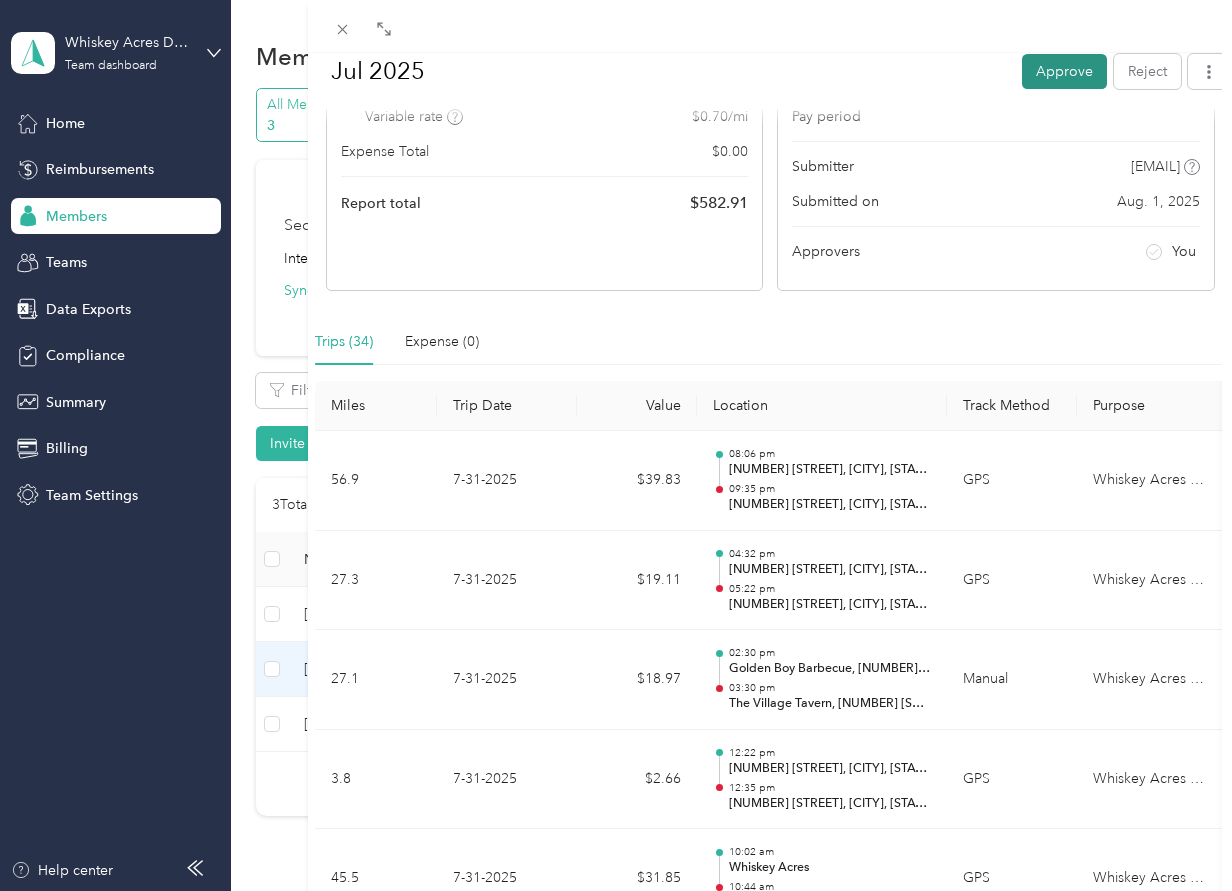 click on "Approve" at bounding box center [1064, 70] 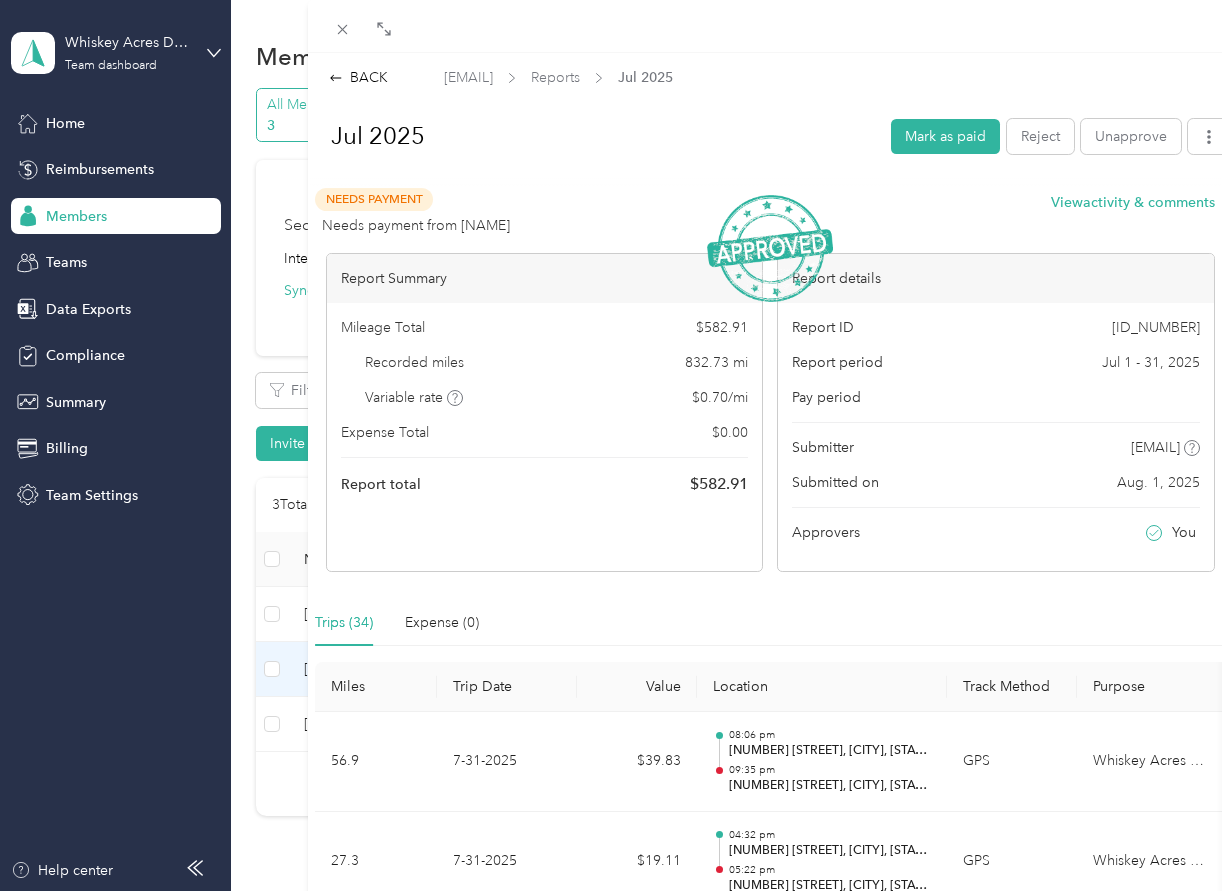 scroll, scrollTop: 0, scrollLeft: 0, axis: both 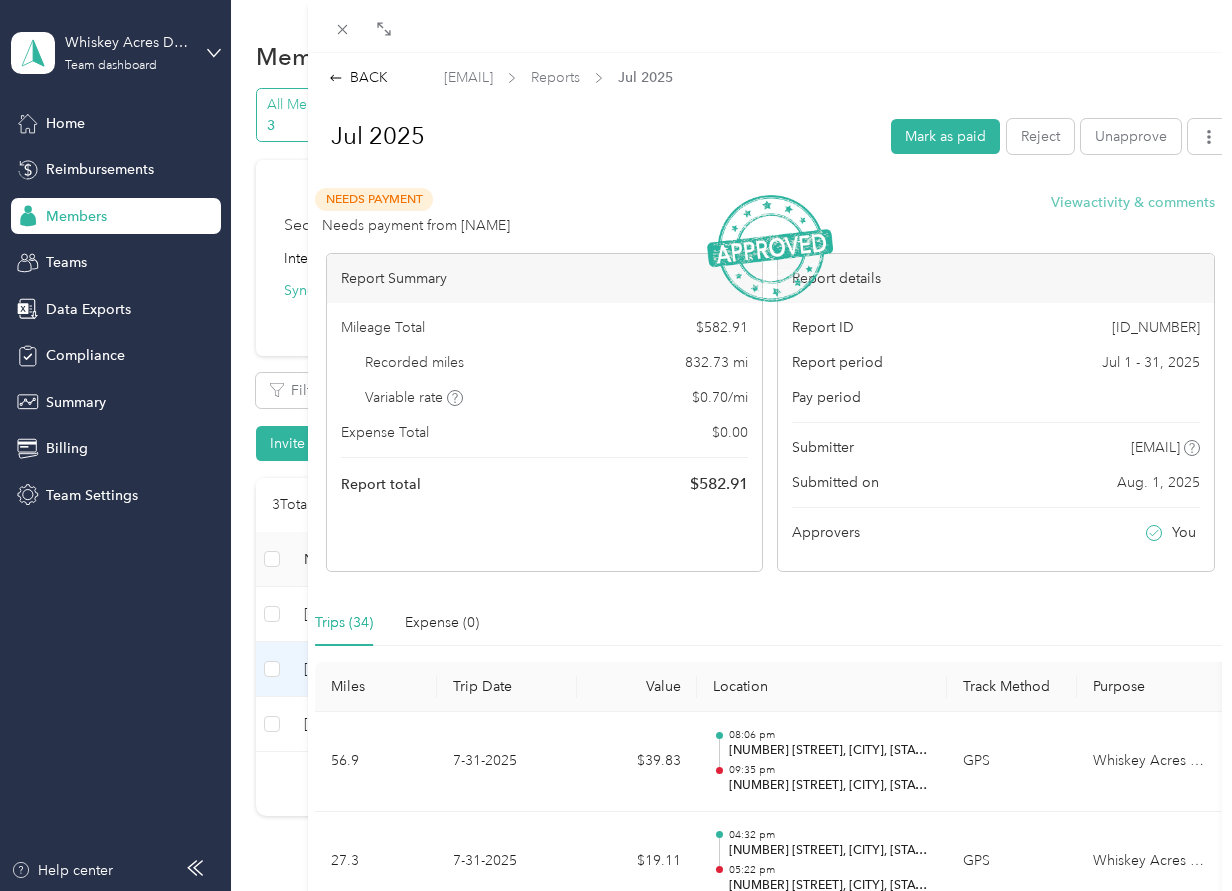 click on "View  activity & comments" at bounding box center [1133, 202] 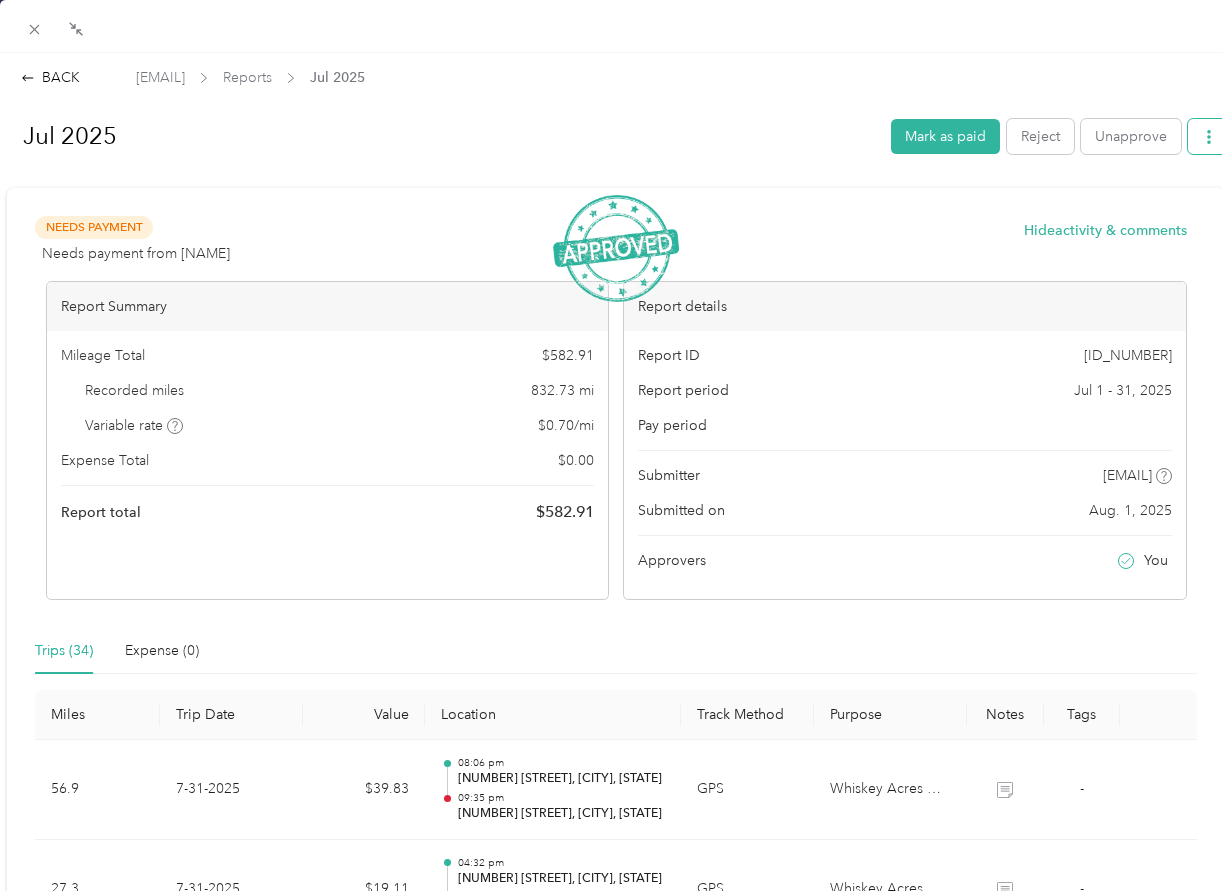 click 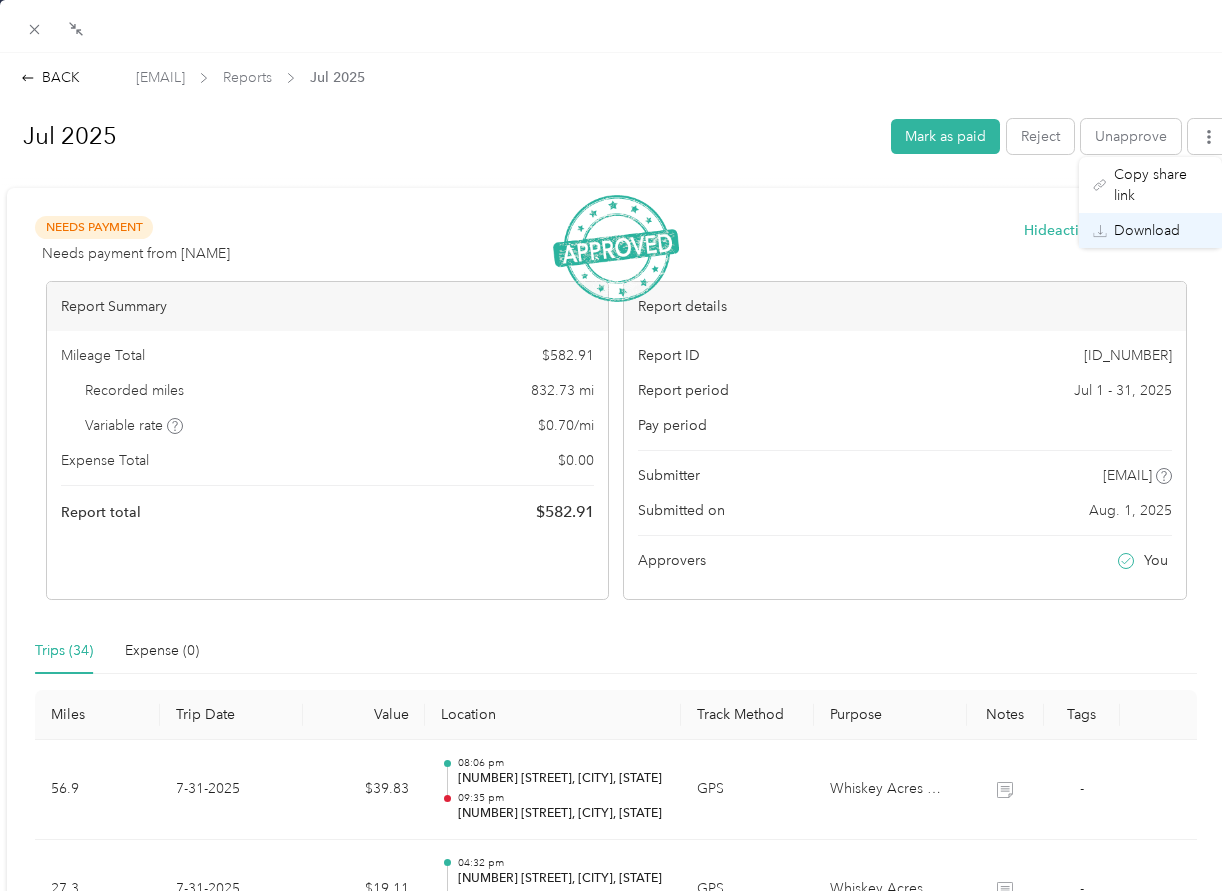 click on "Download" at bounding box center (1147, 230) 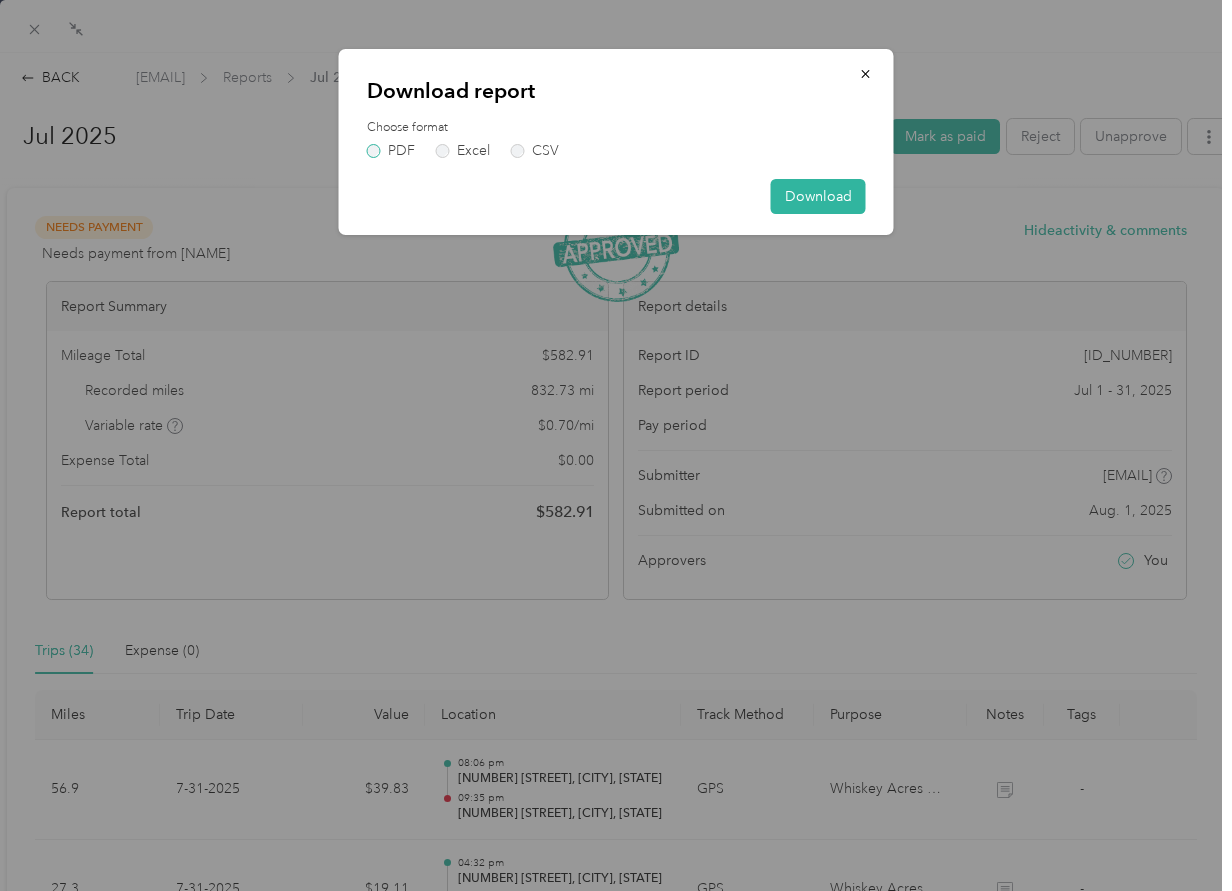 click on "PDF" at bounding box center [391, 151] 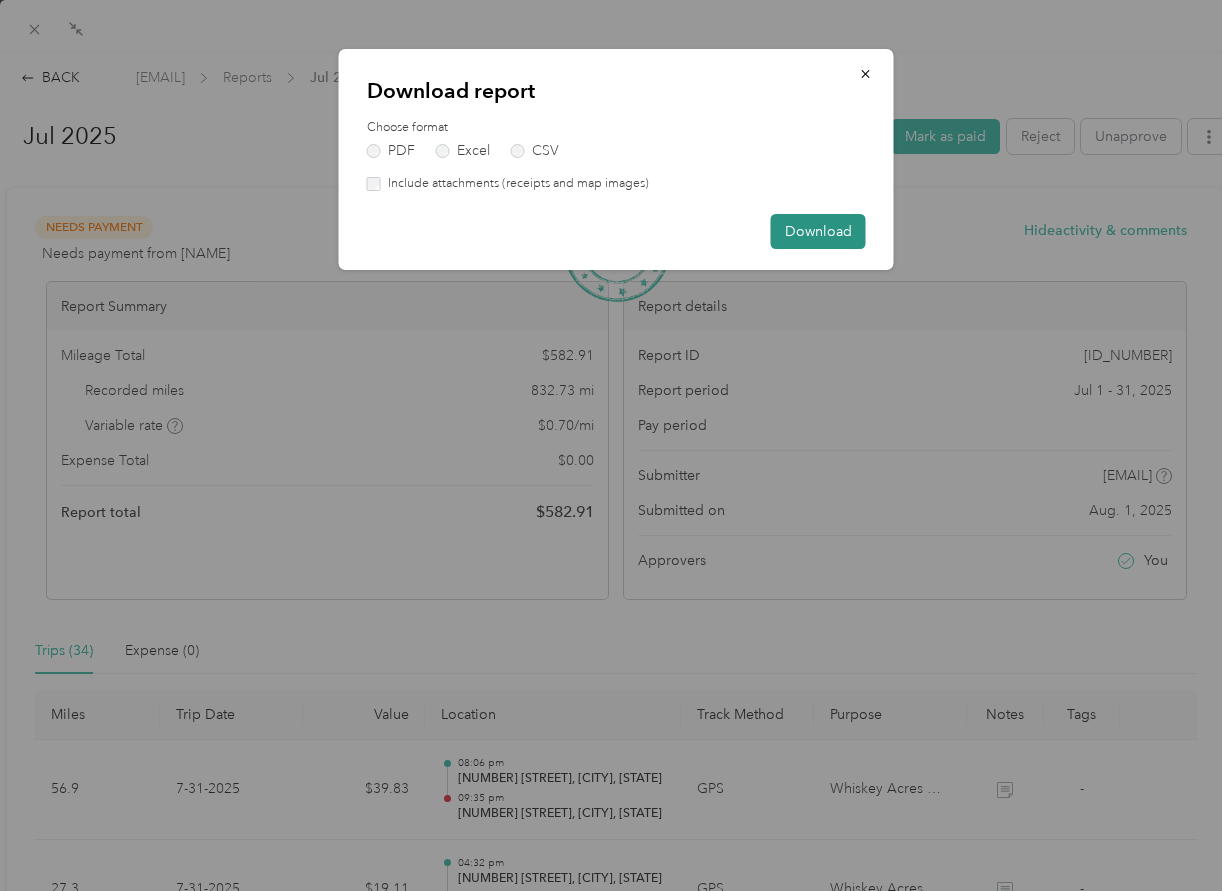 click on "Download" at bounding box center (818, 231) 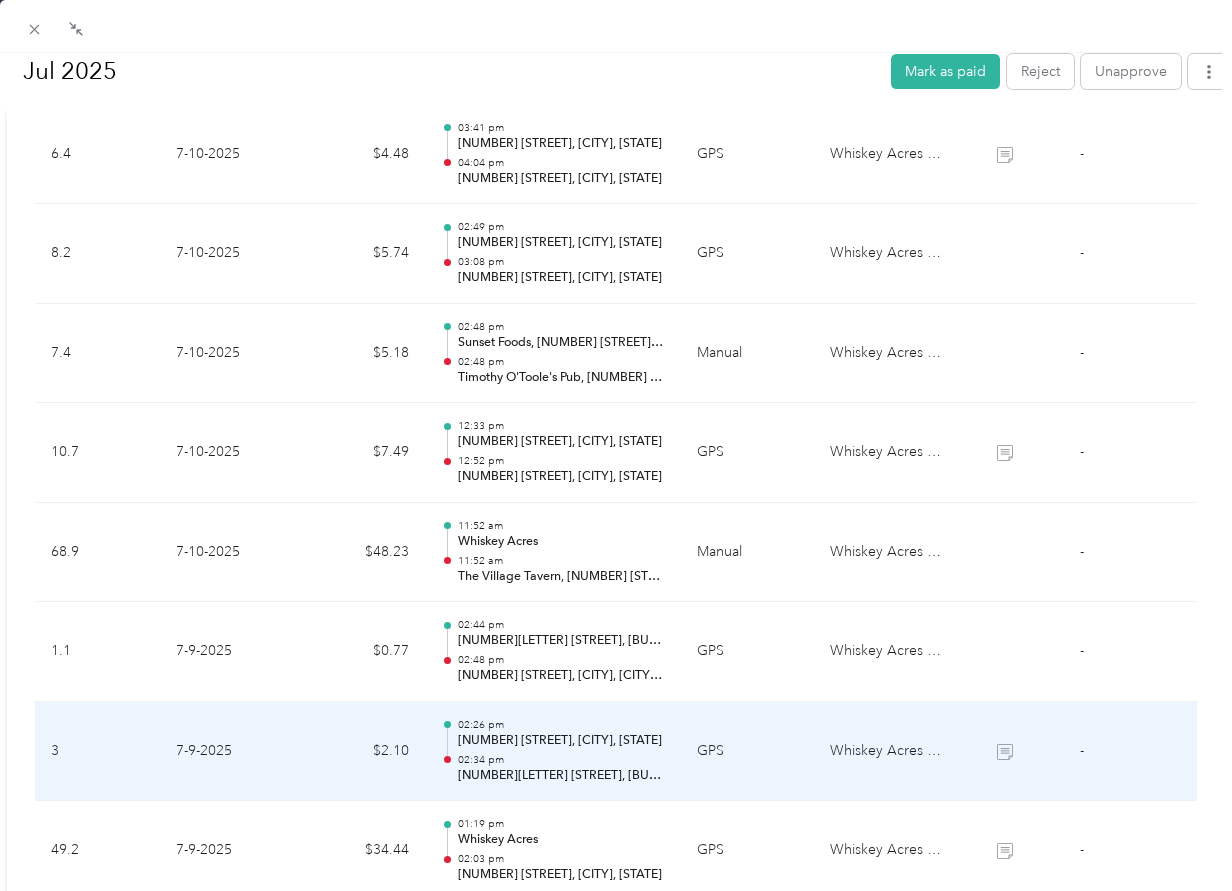 scroll, scrollTop: 2731, scrollLeft: 0, axis: vertical 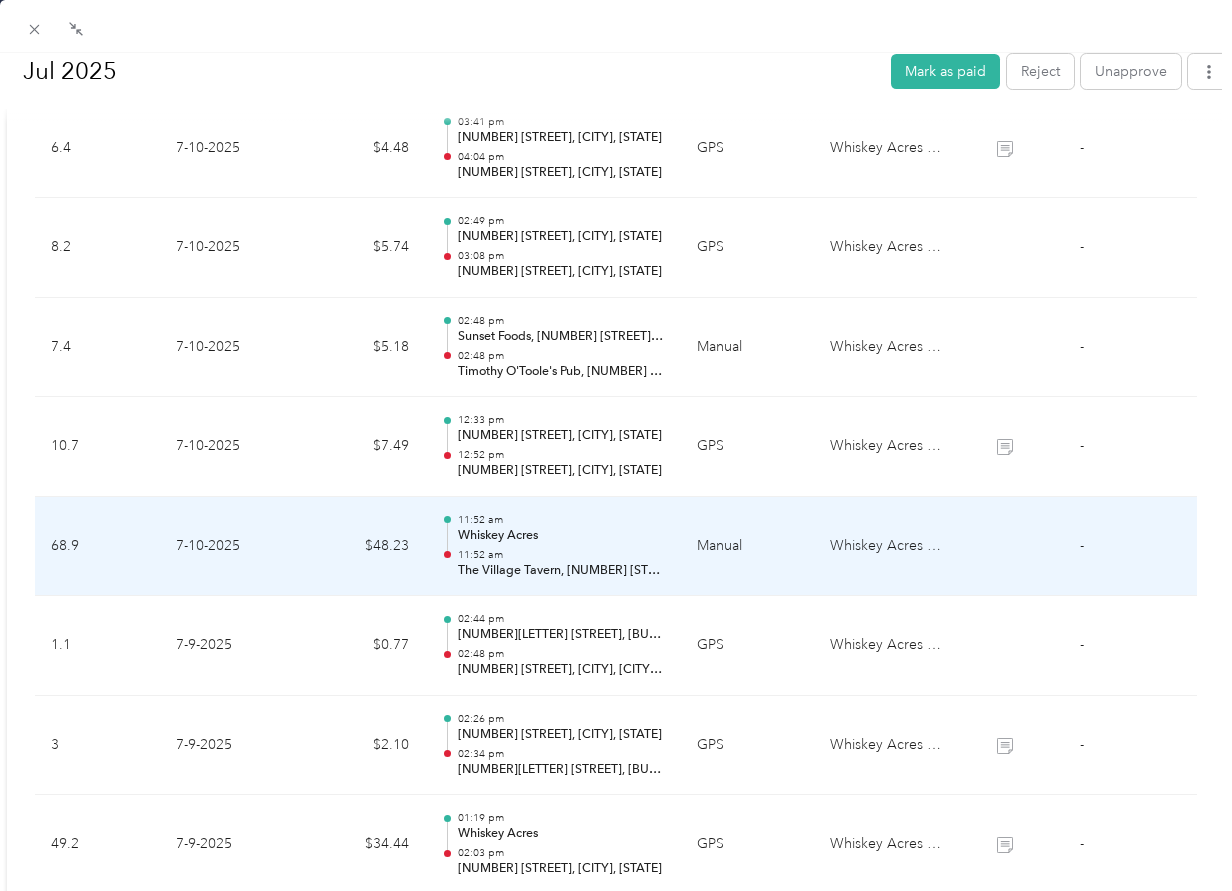 click on "The Village Tavern, [NUMBER] [STREET], [CITY], [STATE] [POSTAL_CODE], [COUNTRY]" at bounding box center [561, 571] 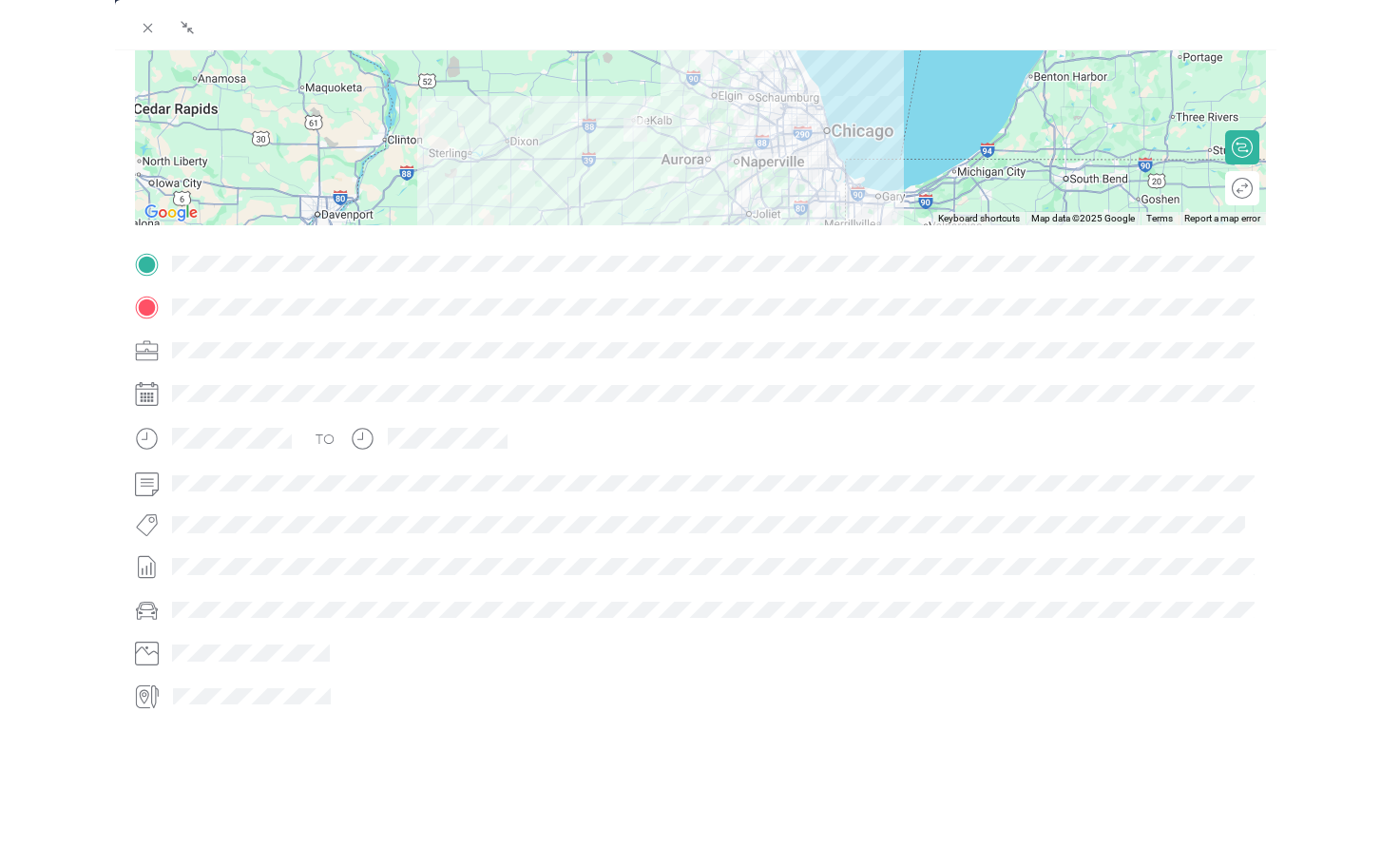 scroll, scrollTop: 240, scrollLeft: 0, axis: vertical 